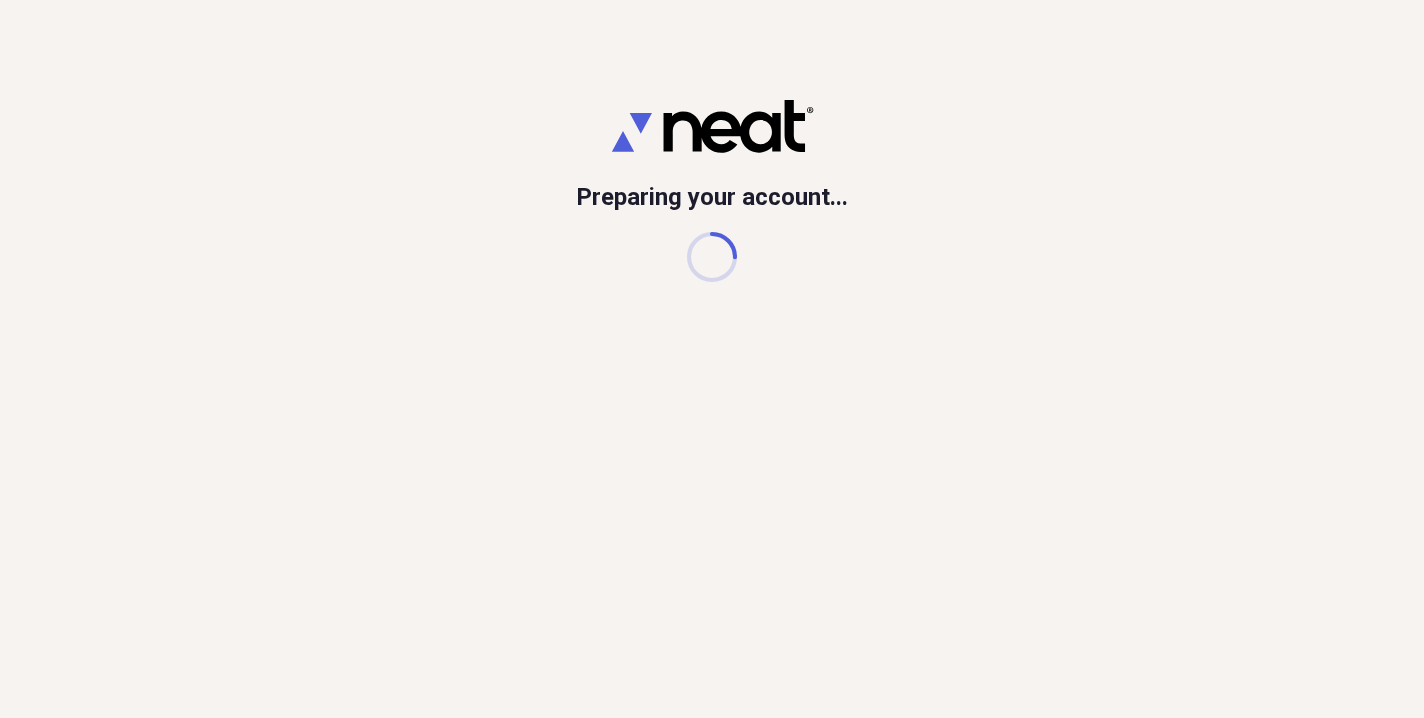 scroll, scrollTop: 0, scrollLeft: 0, axis: both 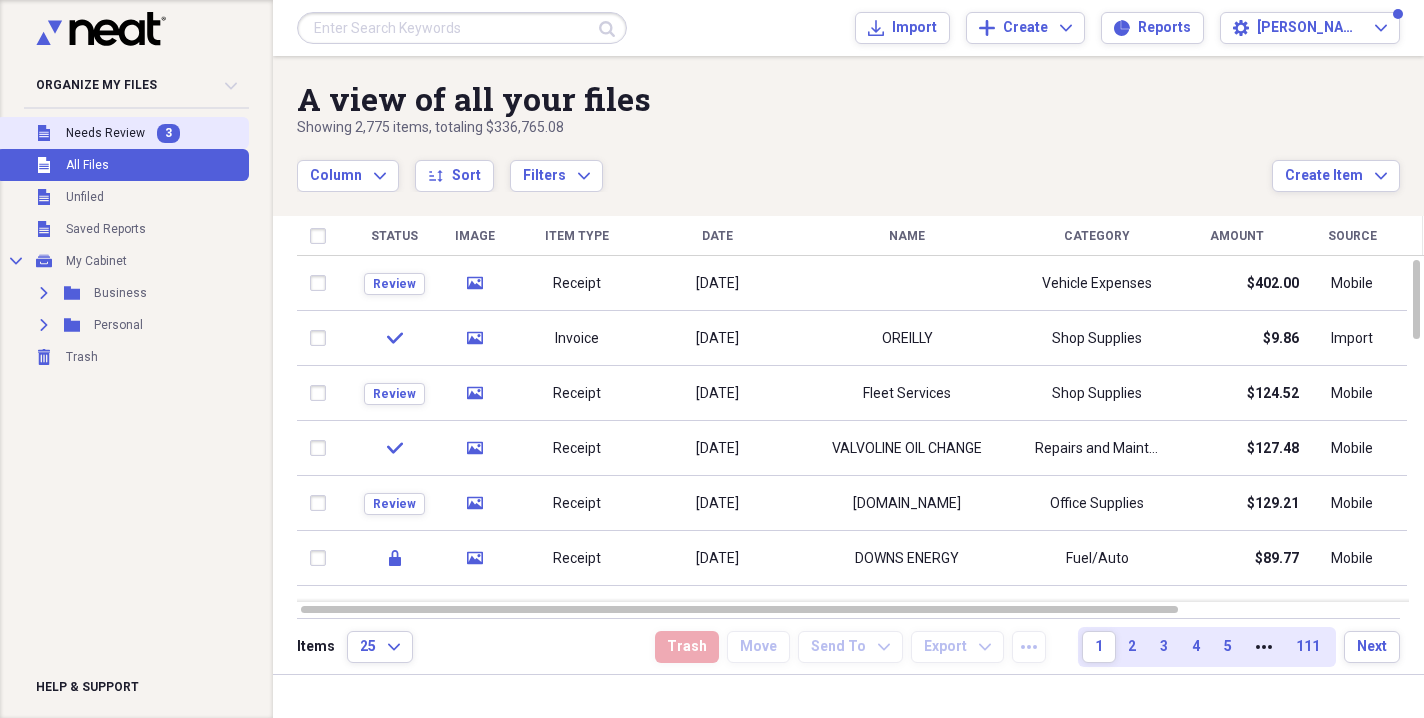 click on "3" at bounding box center (168, 133) 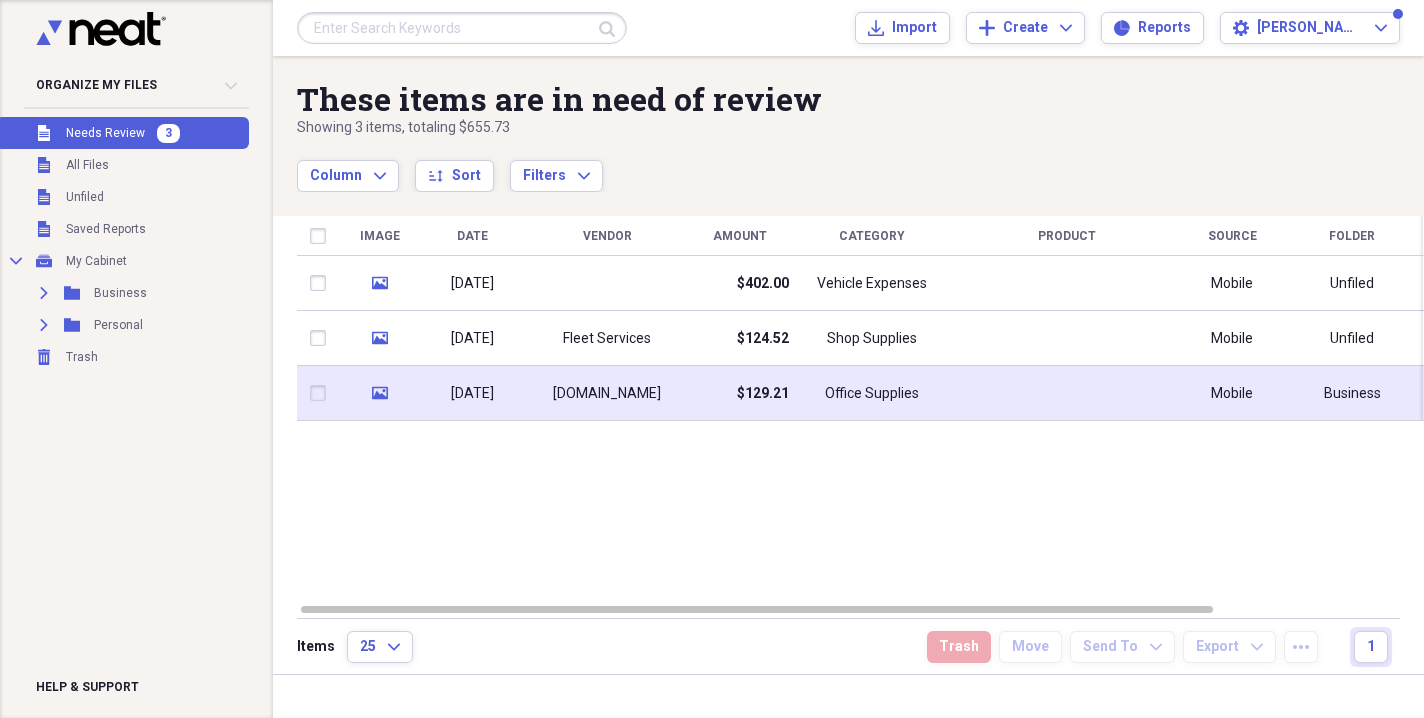 click on "Office Supplies" at bounding box center (872, 393) 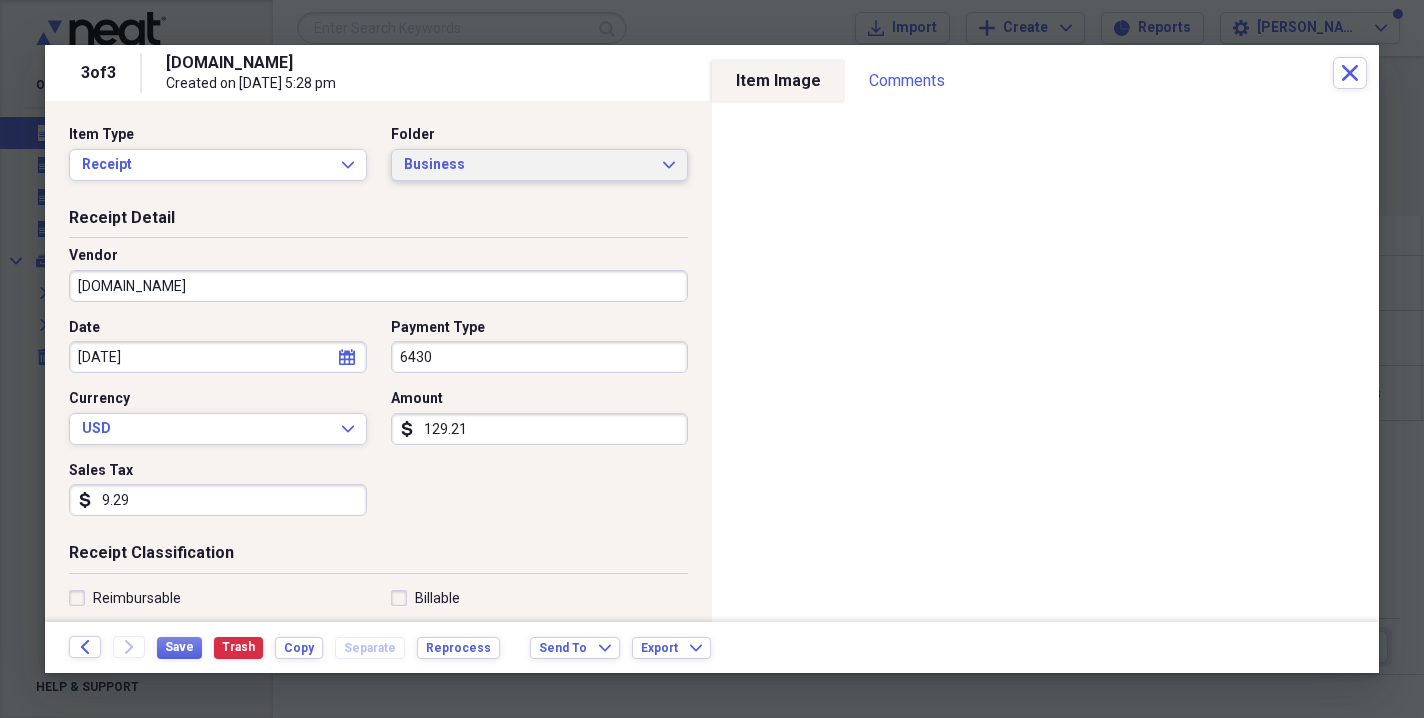 click on "Business" at bounding box center (528, 165) 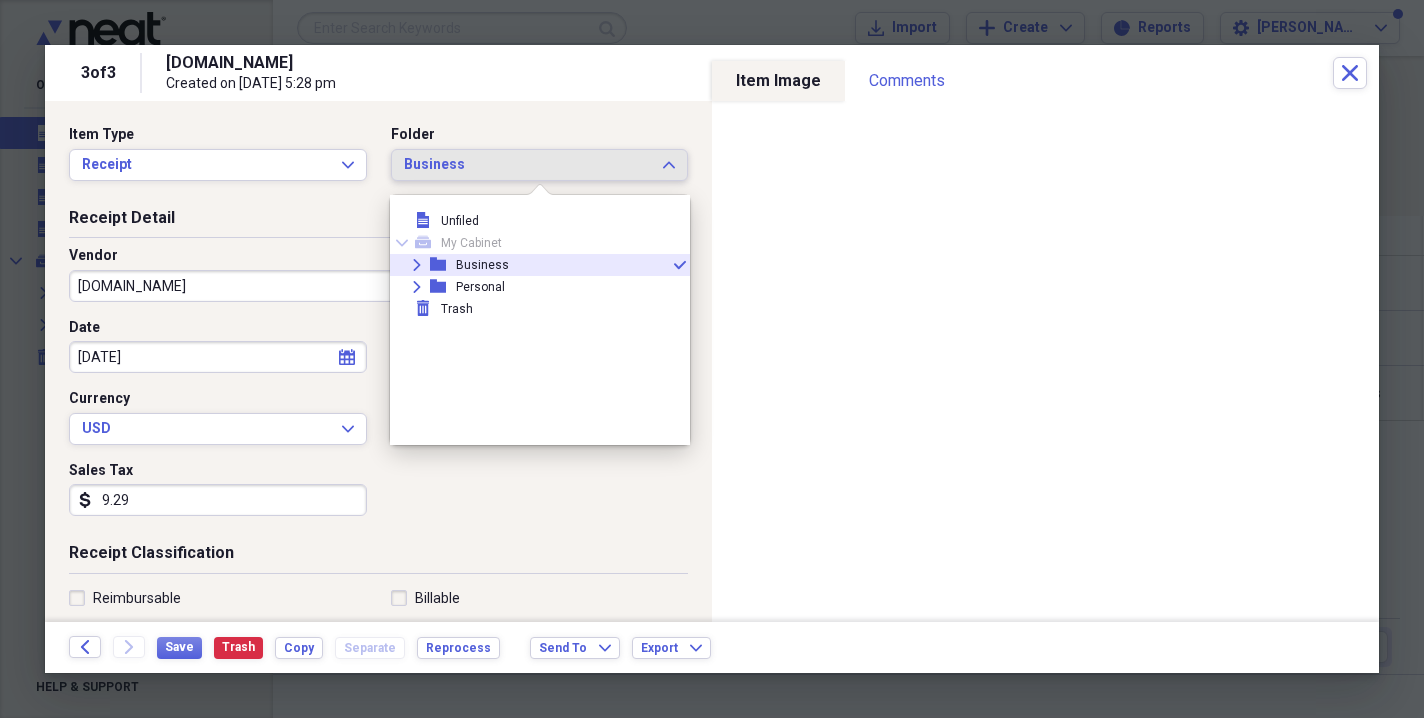 click on "Business" at bounding box center [482, 265] 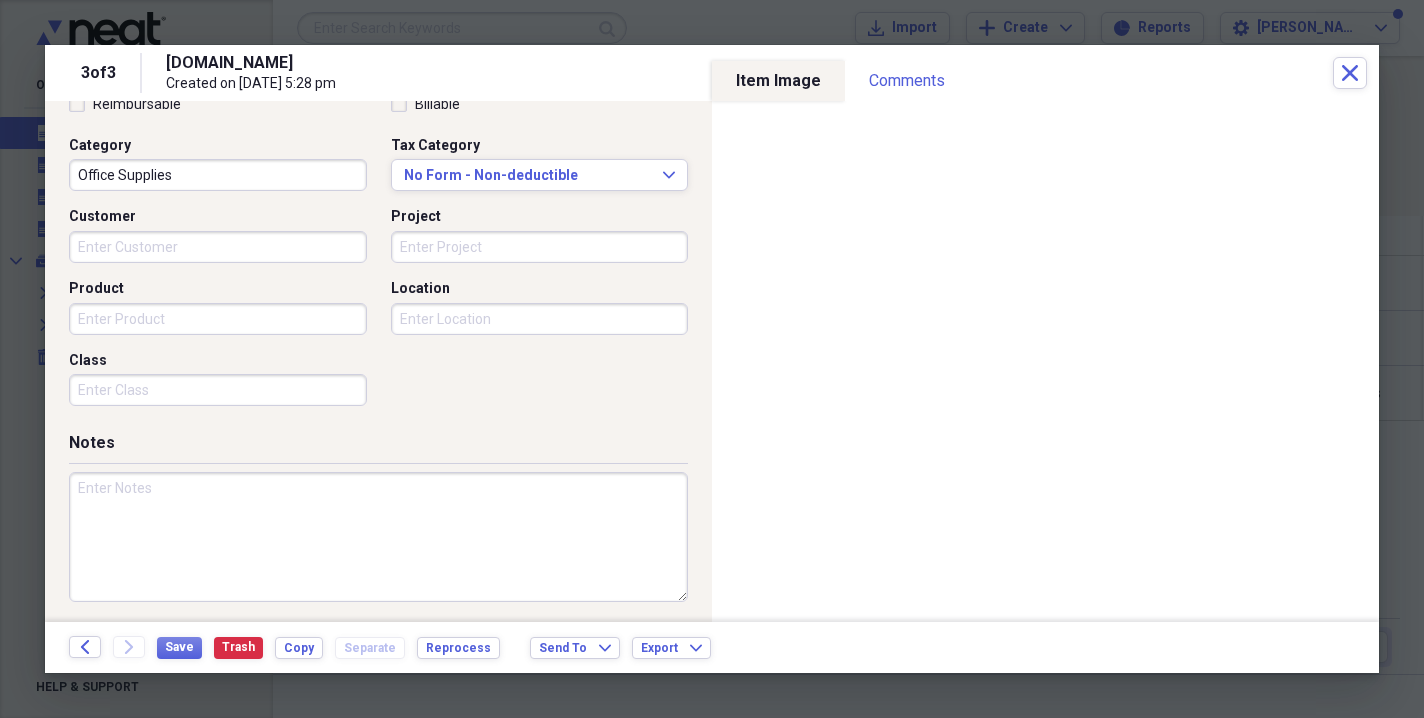 scroll, scrollTop: 493, scrollLeft: 0, axis: vertical 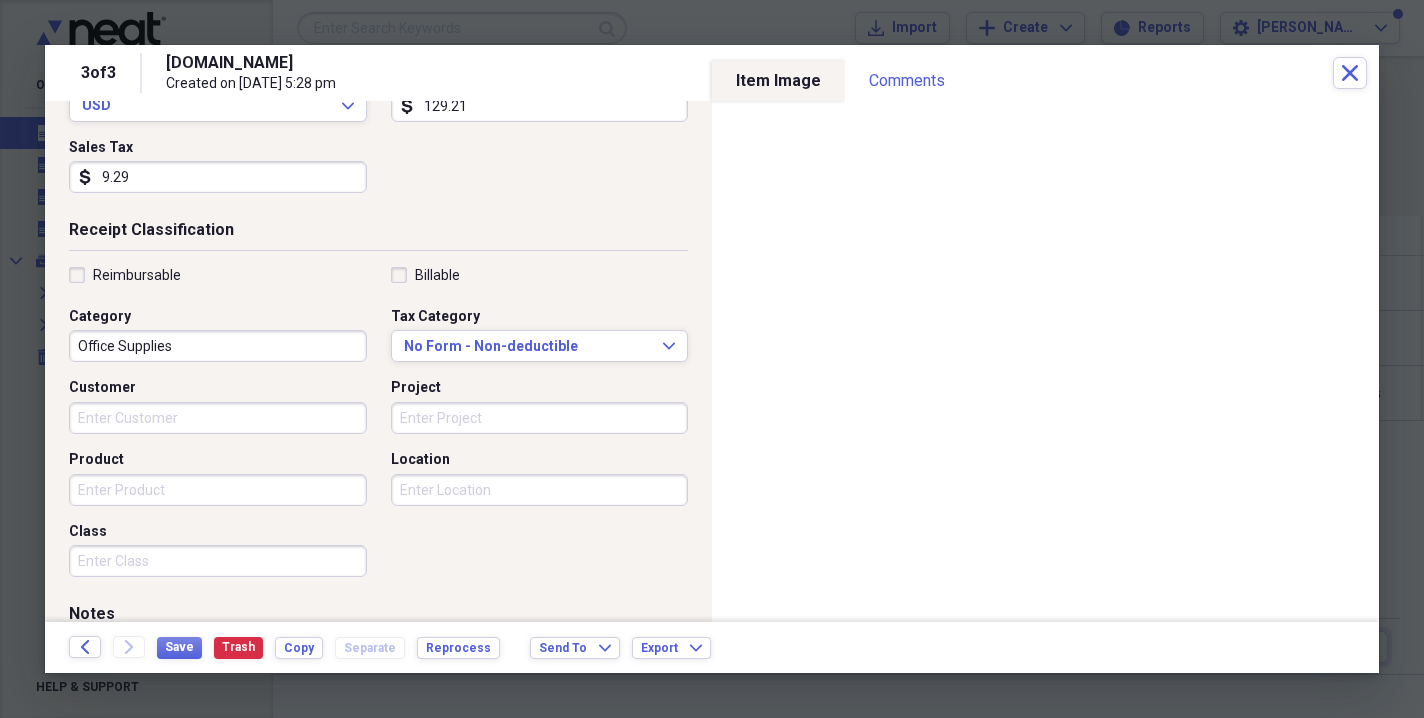 click on "Office Supplies" at bounding box center (218, 346) 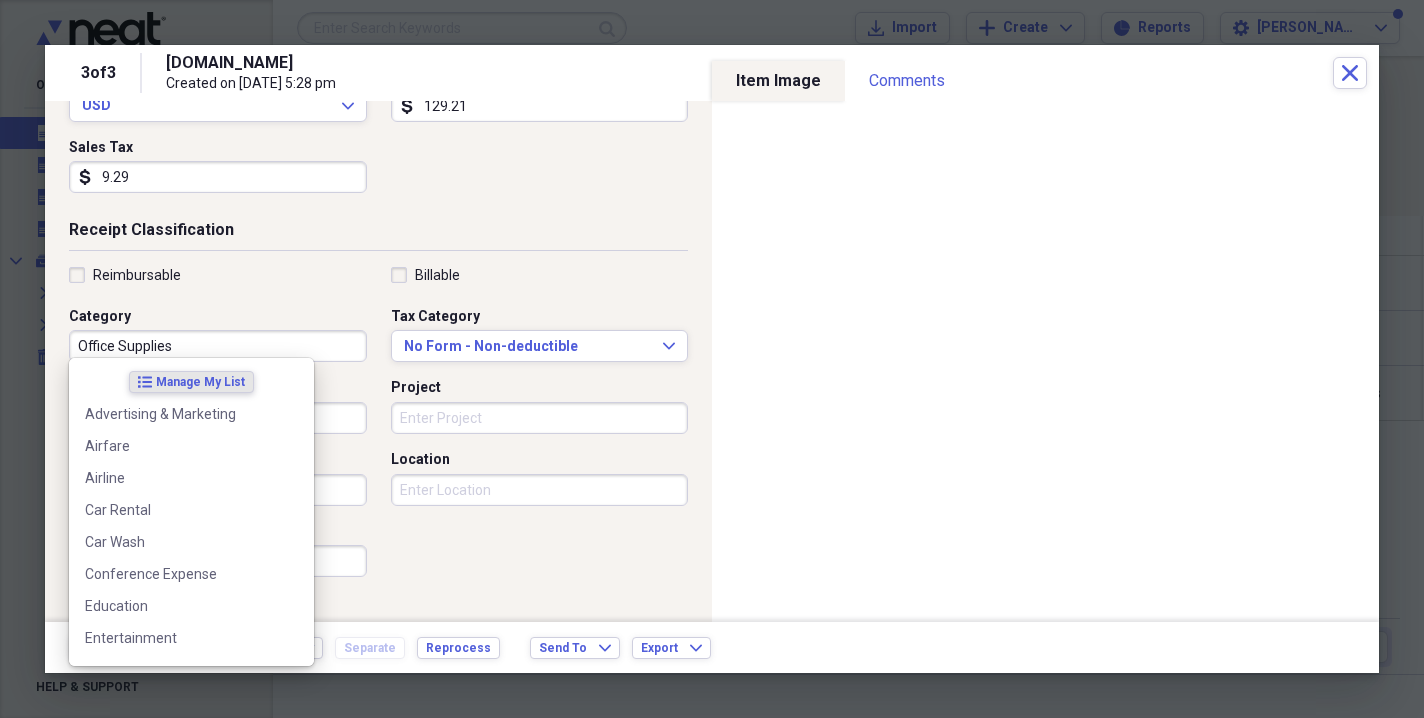 click on "Office Supplies" at bounding box center [218, 346] 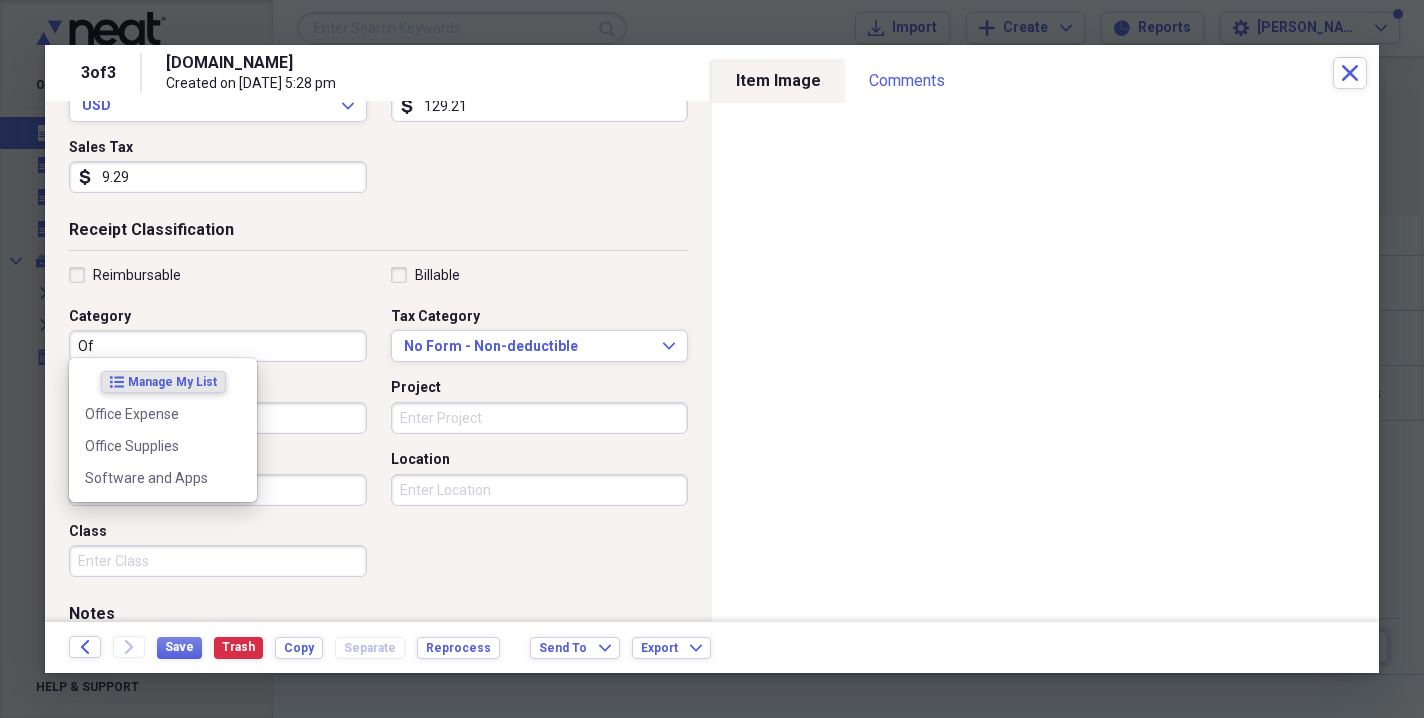 type on "O" 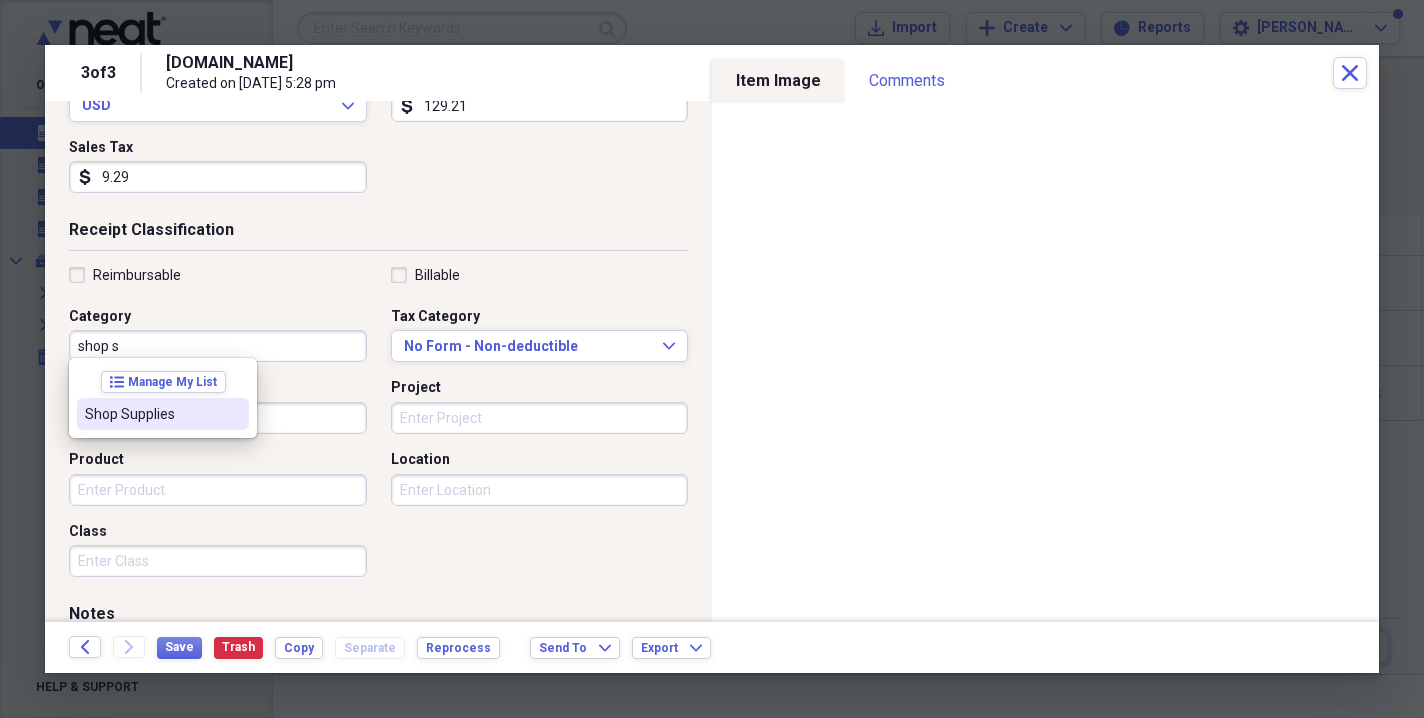click on "Shop Supplies" at bounding box center [151, 414] 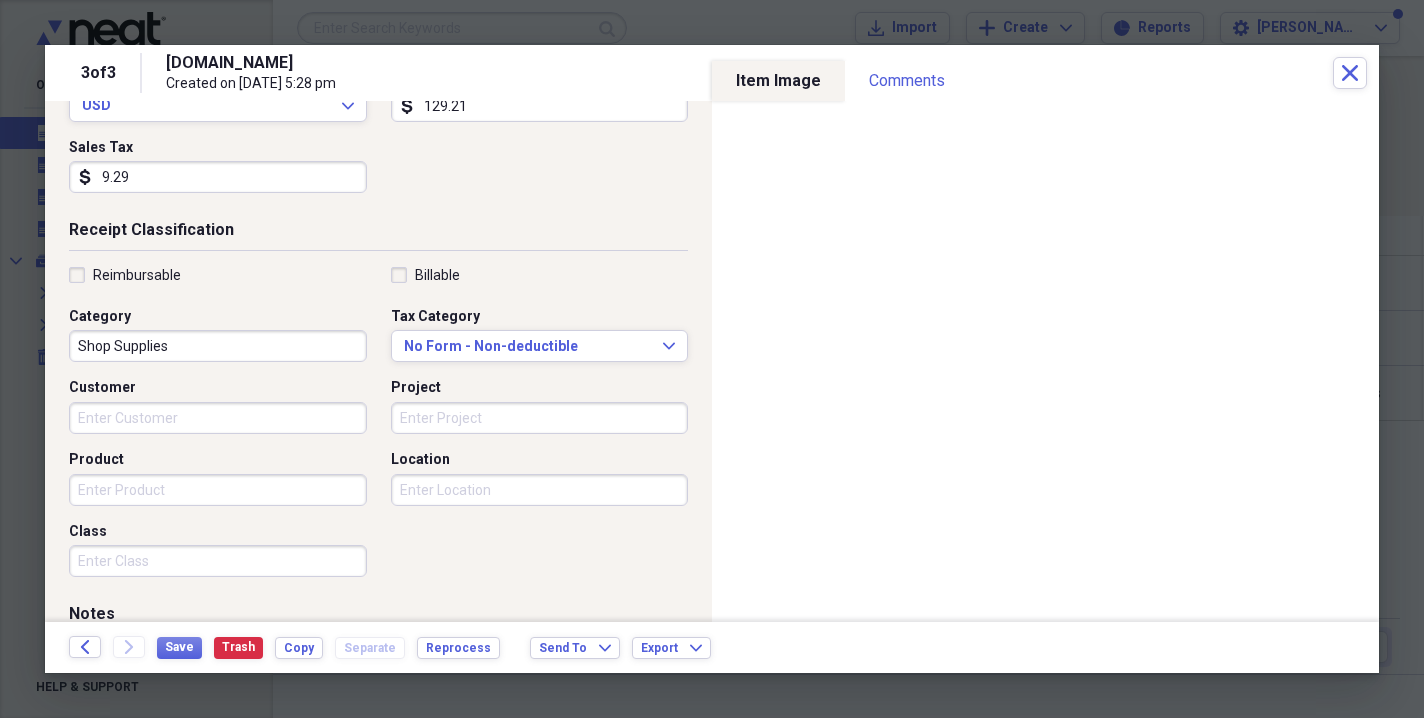 click on "Reimbursable Billable Category Shop Supplies Tax Category No Form - Non-deductible Expand Customer Project Product Location Class" at bounding box center (378, 426) 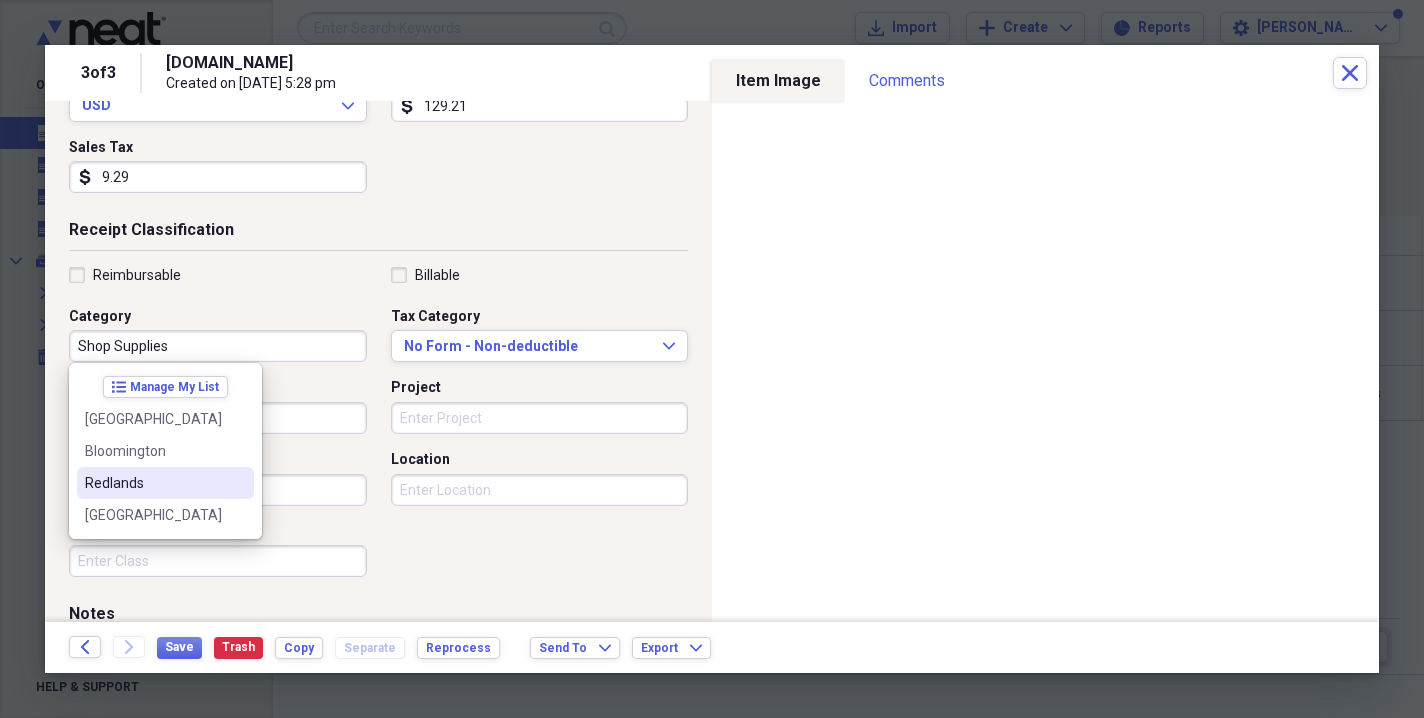 click on "Redlands" at bounding box center [153, 483] 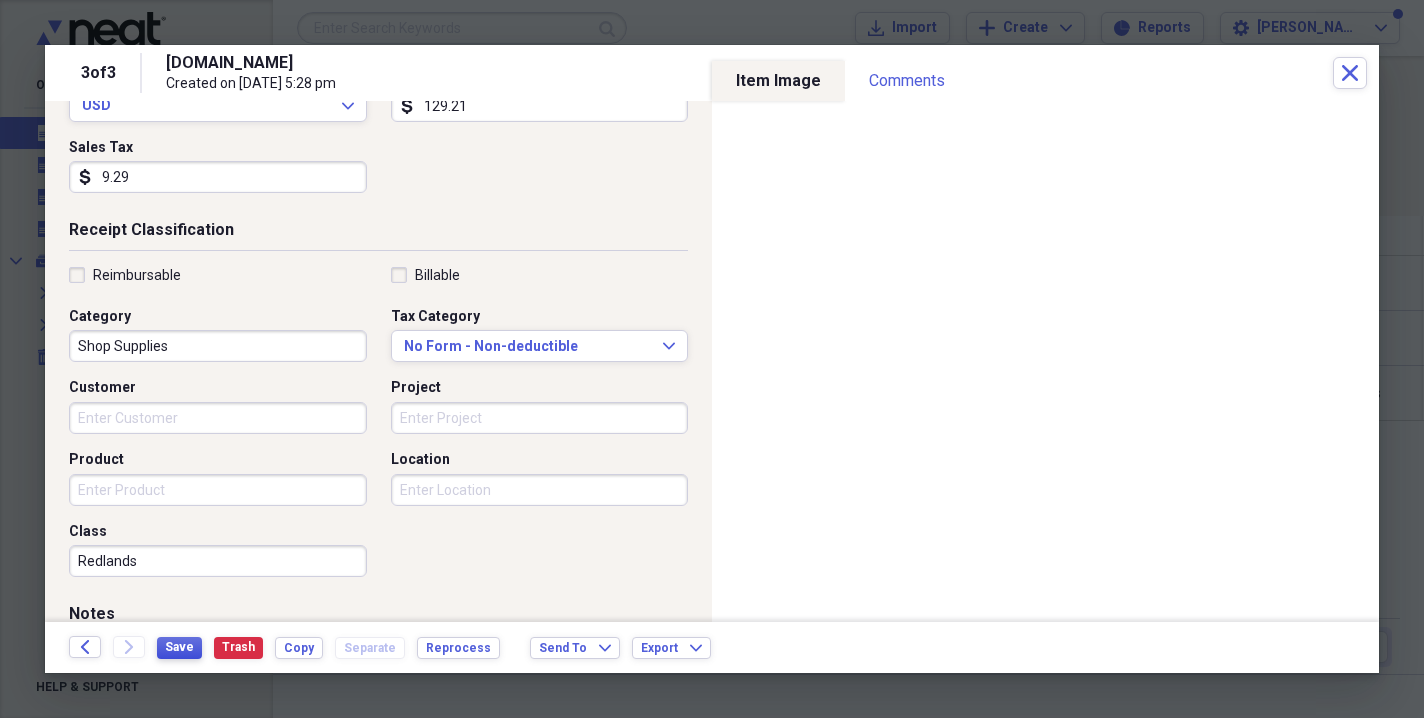 click on "Save" at bounding box center [179, 647] 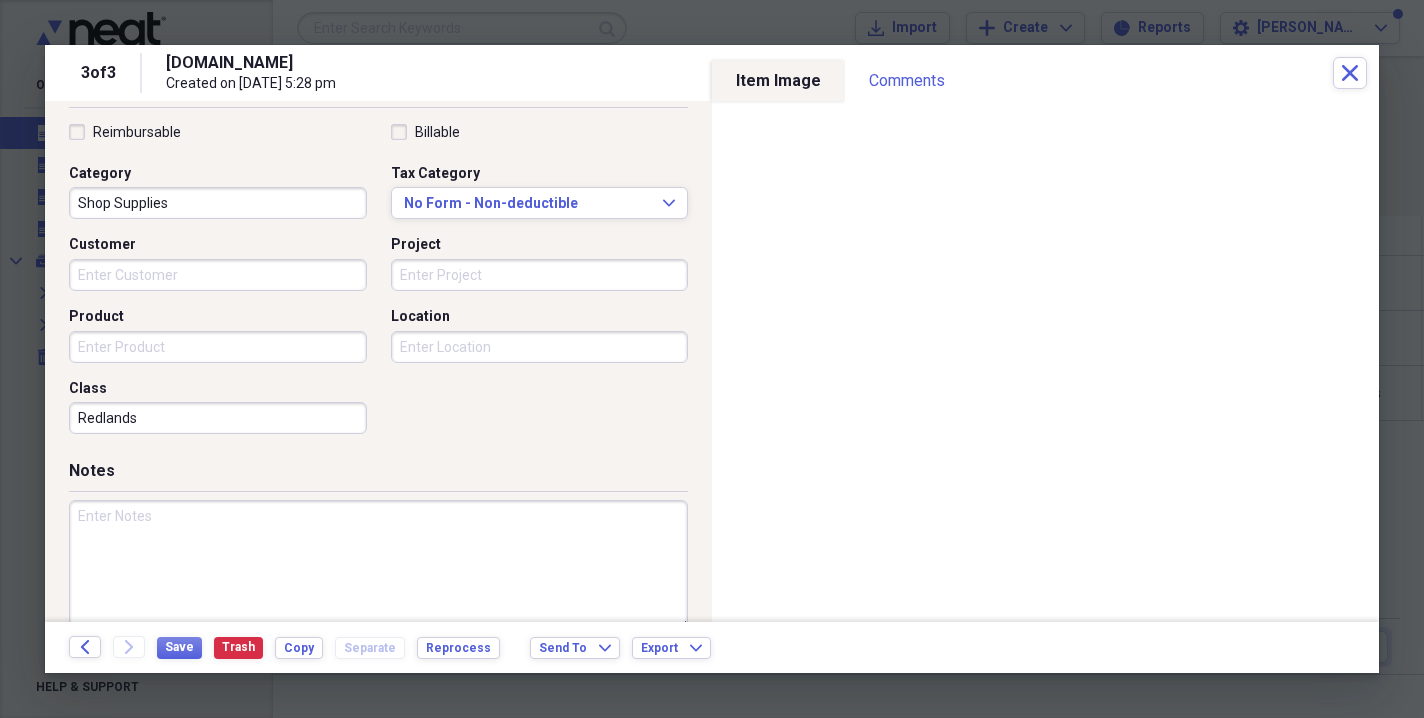 scroll, scrollTop: 469, scrollLeft: 0, axis: vertical 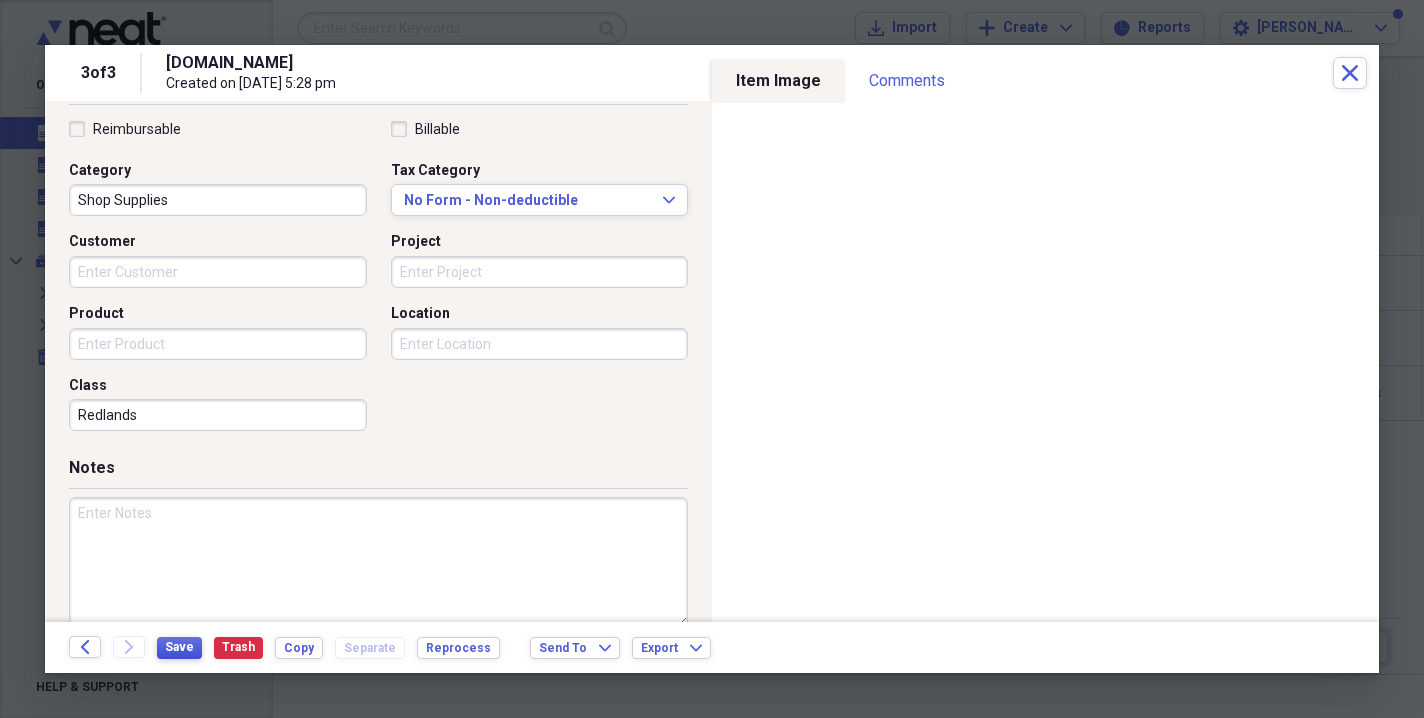 click on "Save" at bounding box center (179, 647) 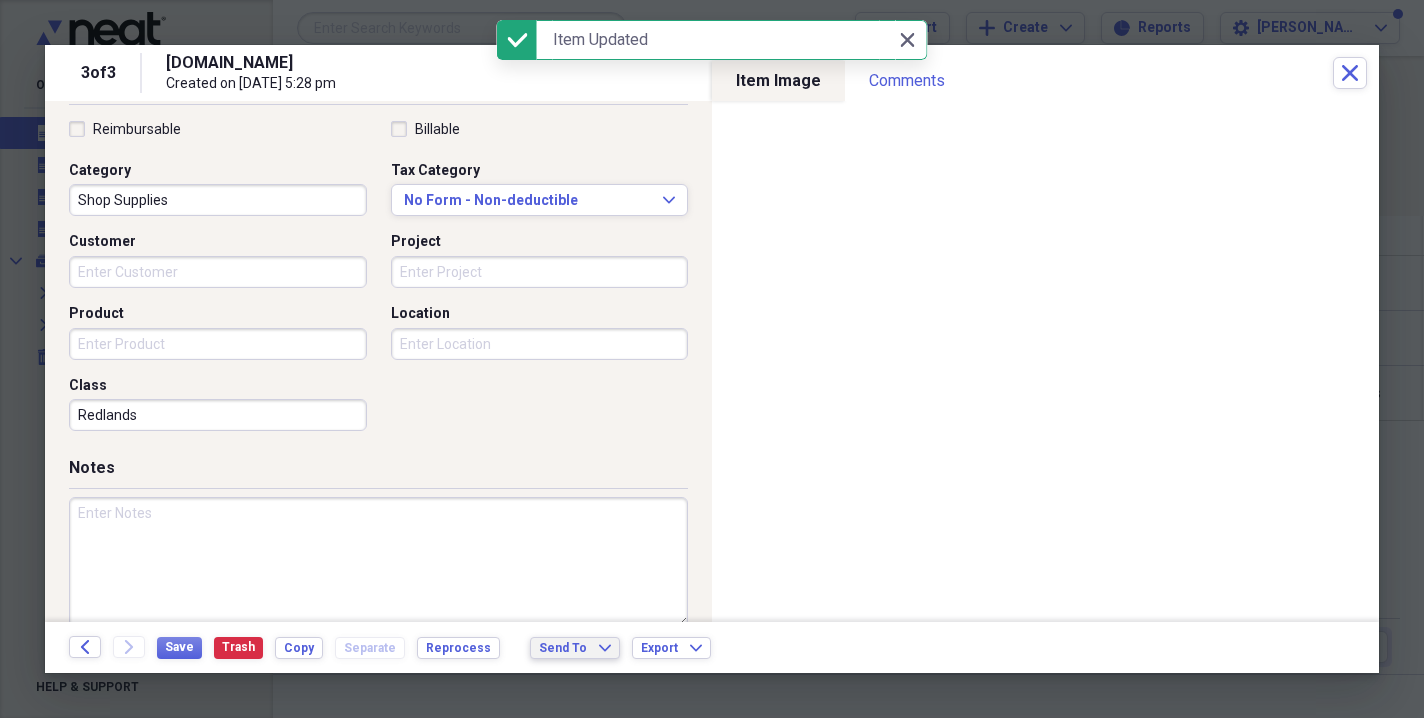 click on "Send To Expand" at bounding box center [575, 648] 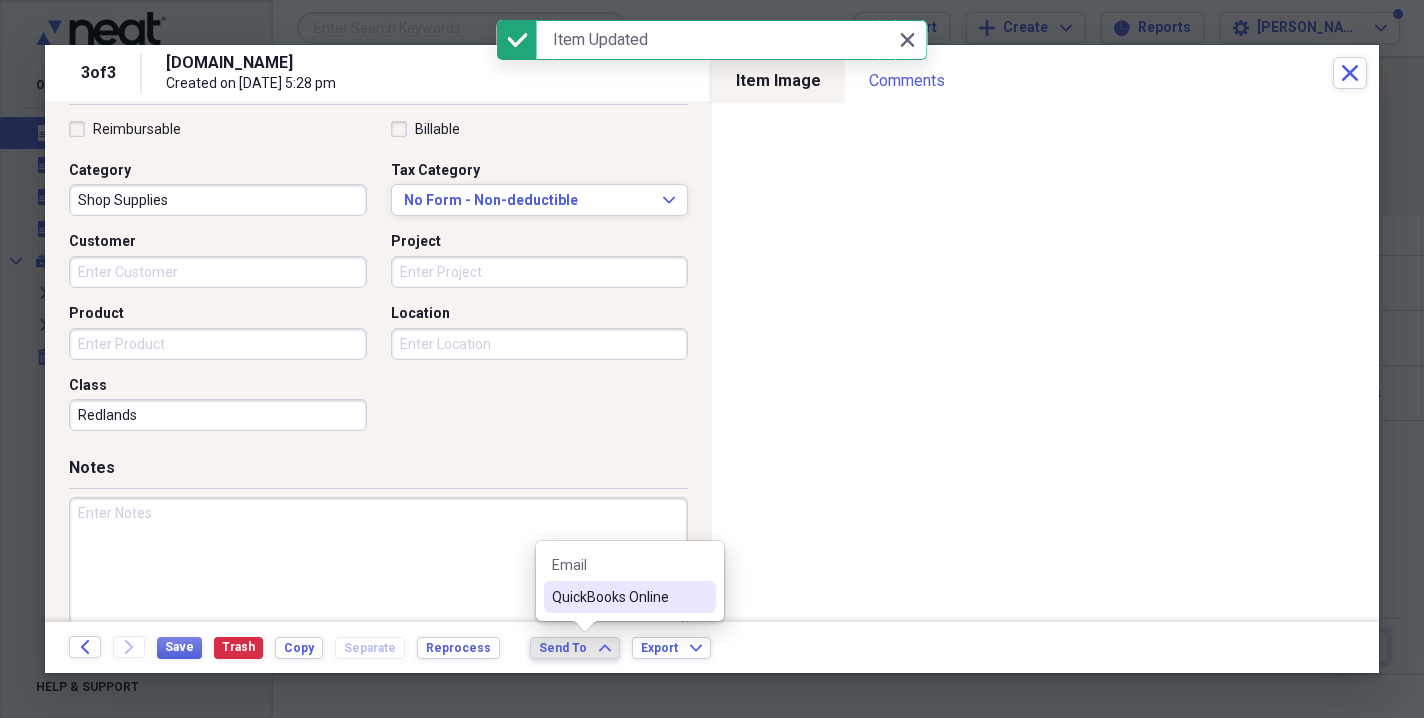 click on "QuickBooks Online" at bounding box center [618, 597] 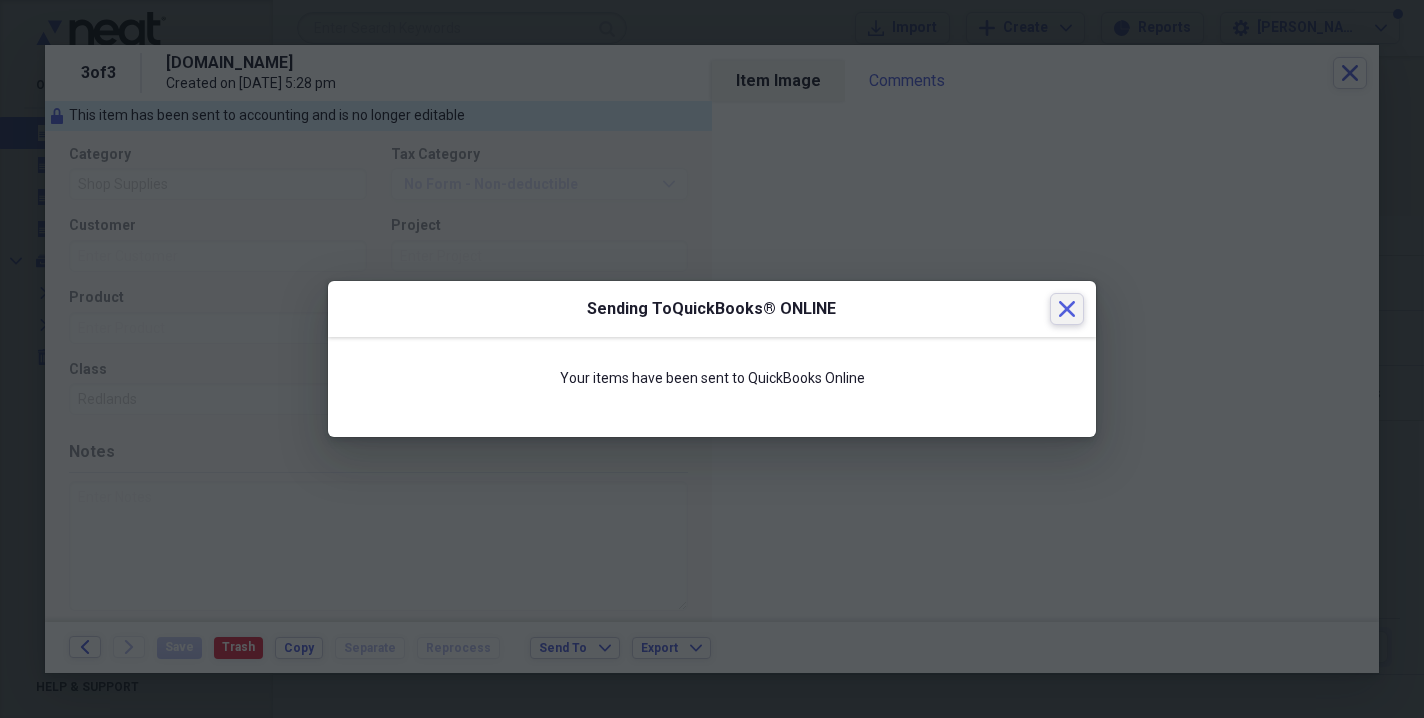 click on "Close" at bounding box center (1067, 309) 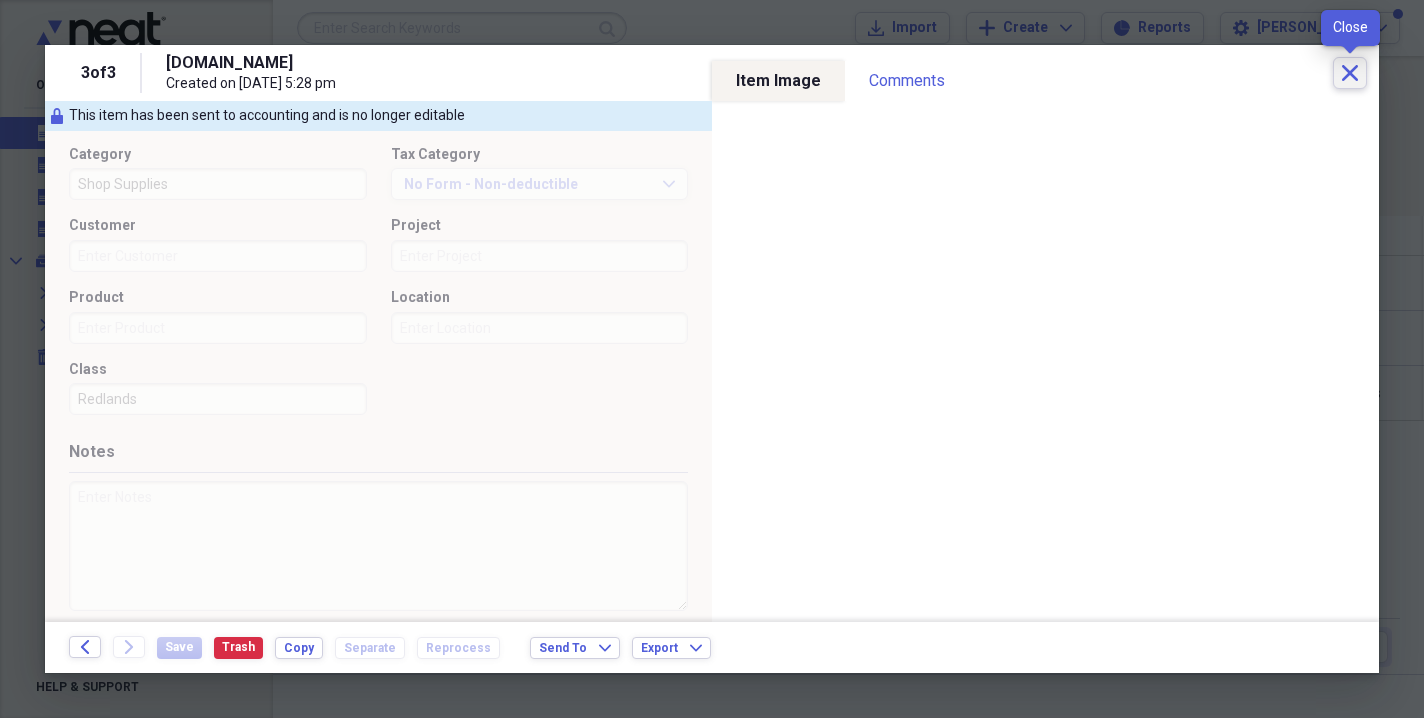 click on "Close" at bounding box center (1350, 73) 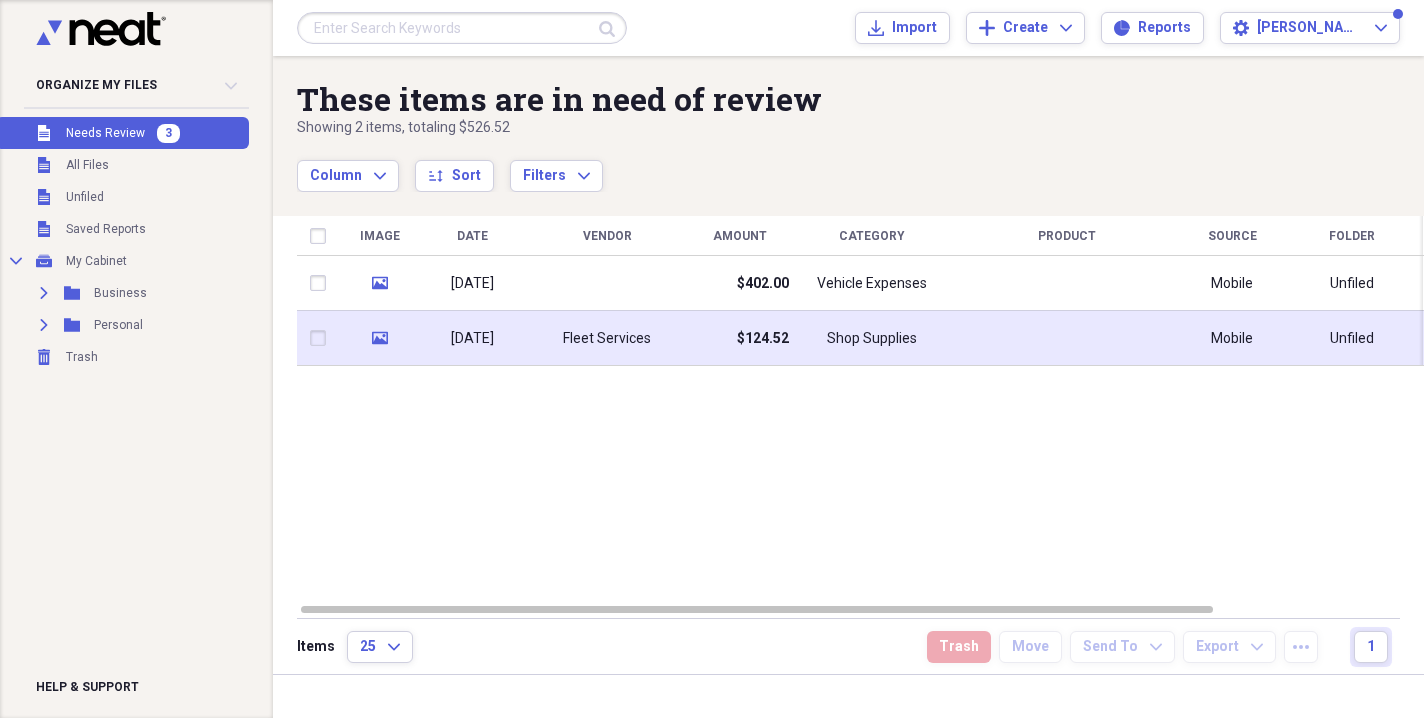 click on "Fleet Services" at bounding box center [607, 338] 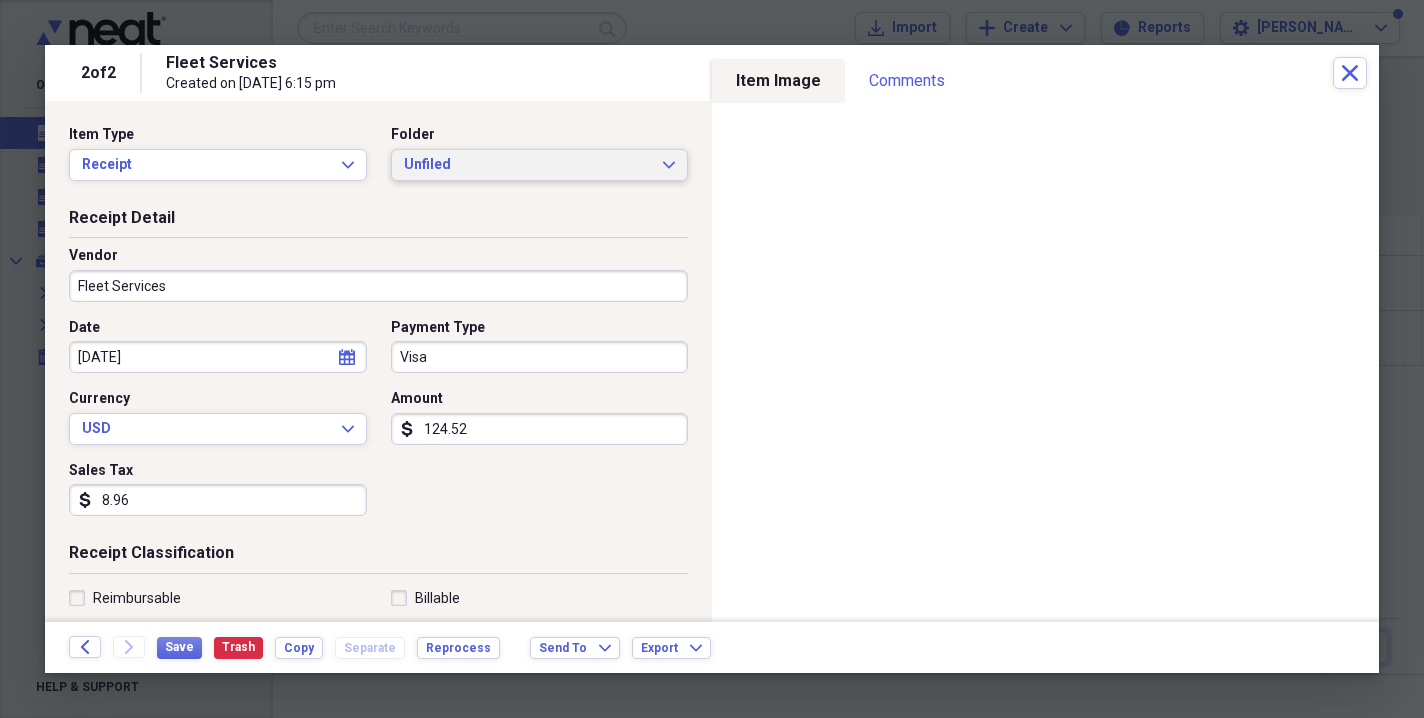click on "Unfiled" at bounding box center [528, 165] 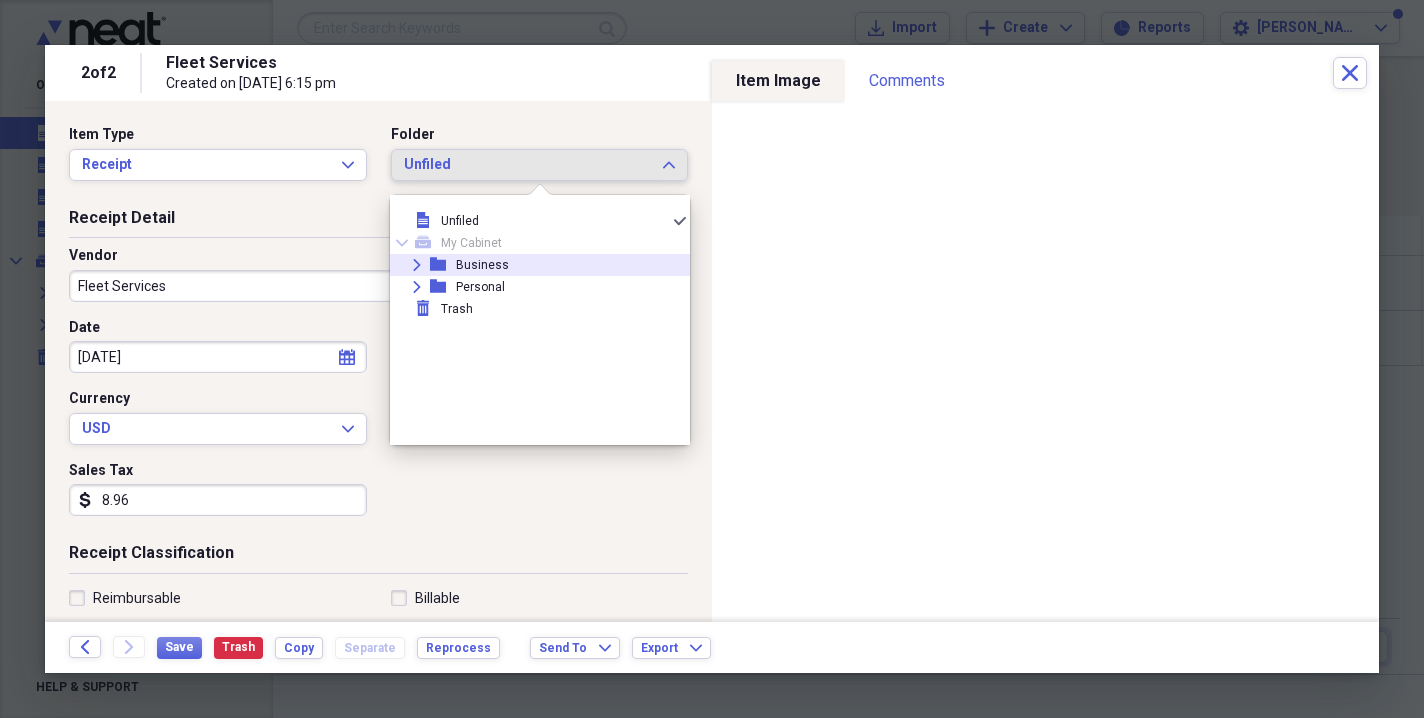 click on "Expand folder Business" at bounding box center [532, 265] 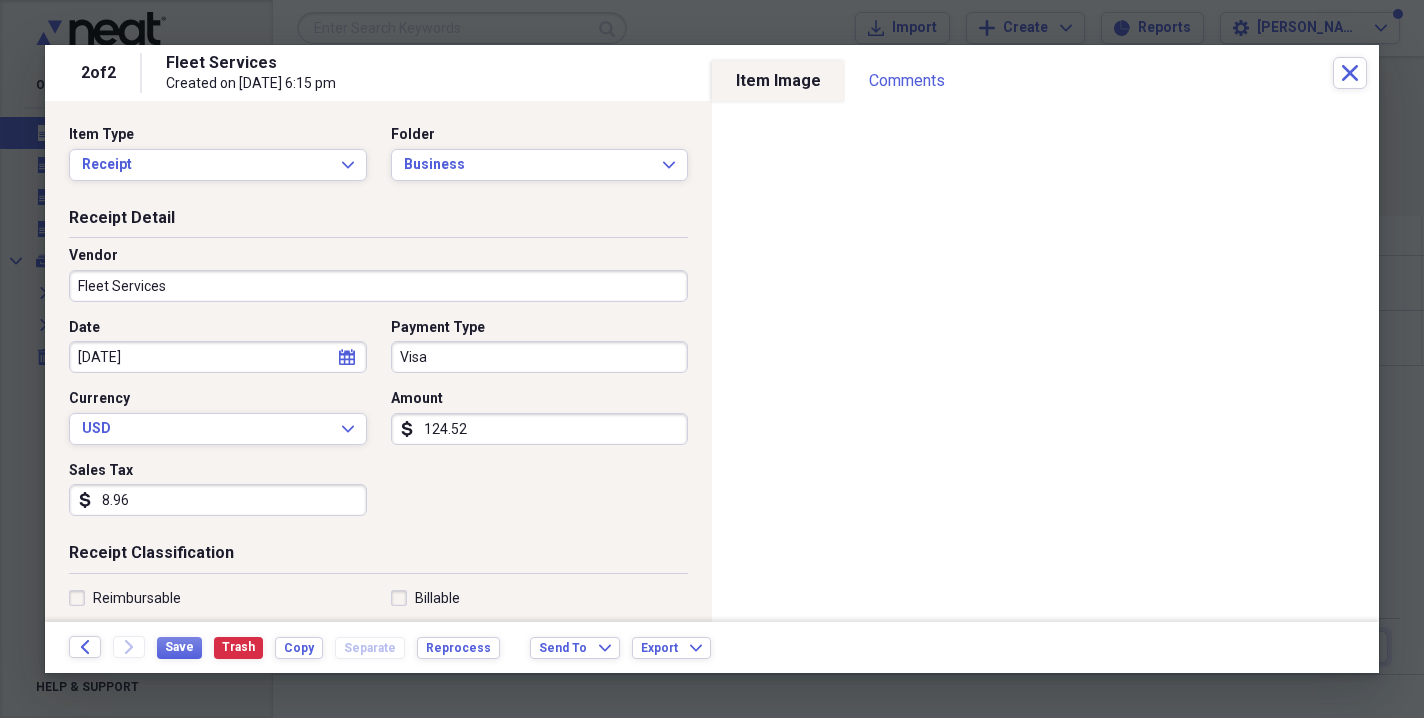 click on "Visa" at bounding box center (540, 357) 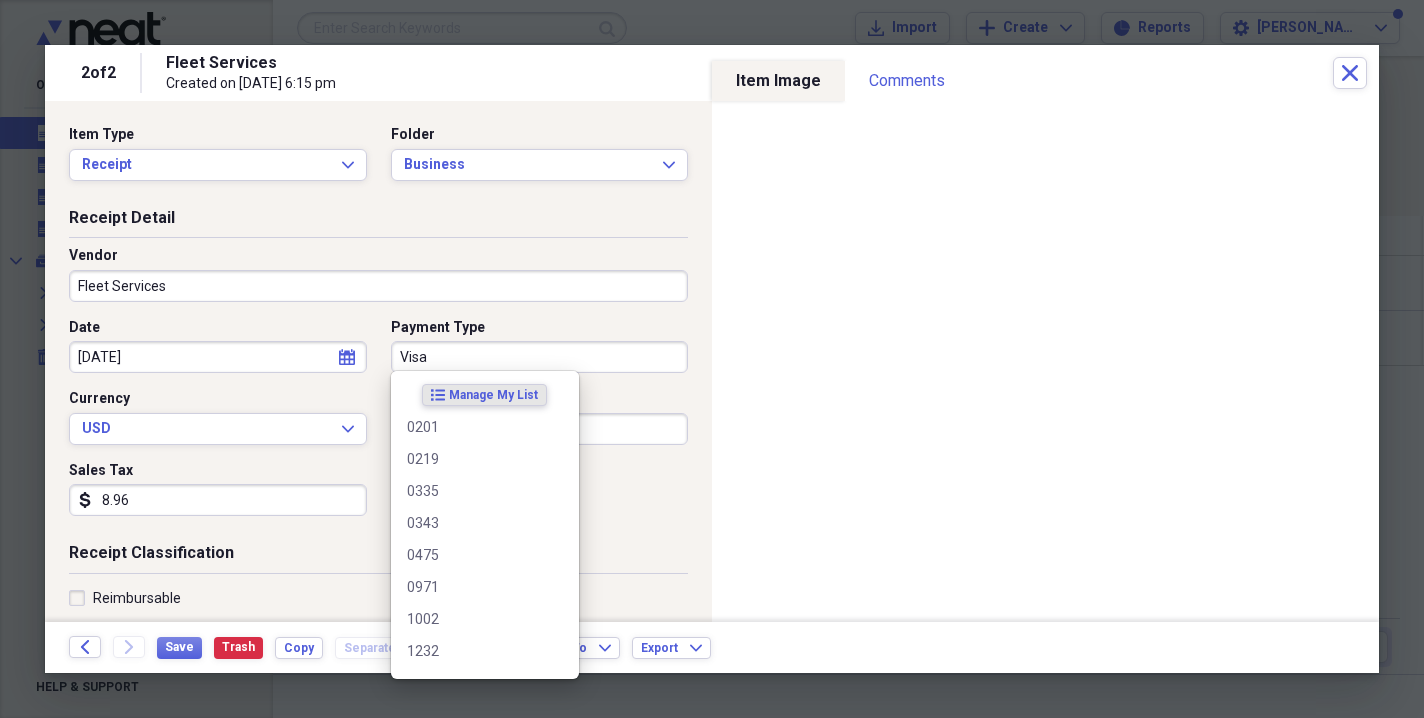 click on "Visa" at bounding box center [540, 357] 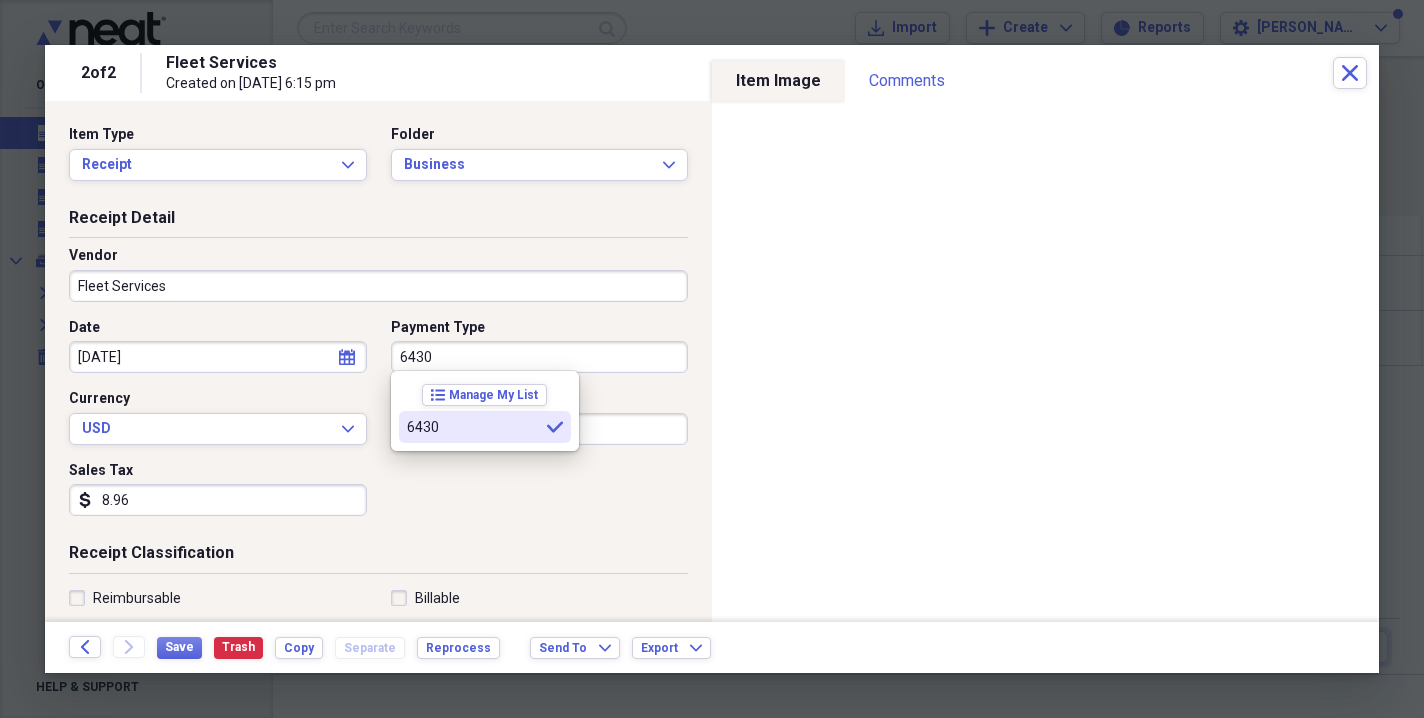 type on "6430" 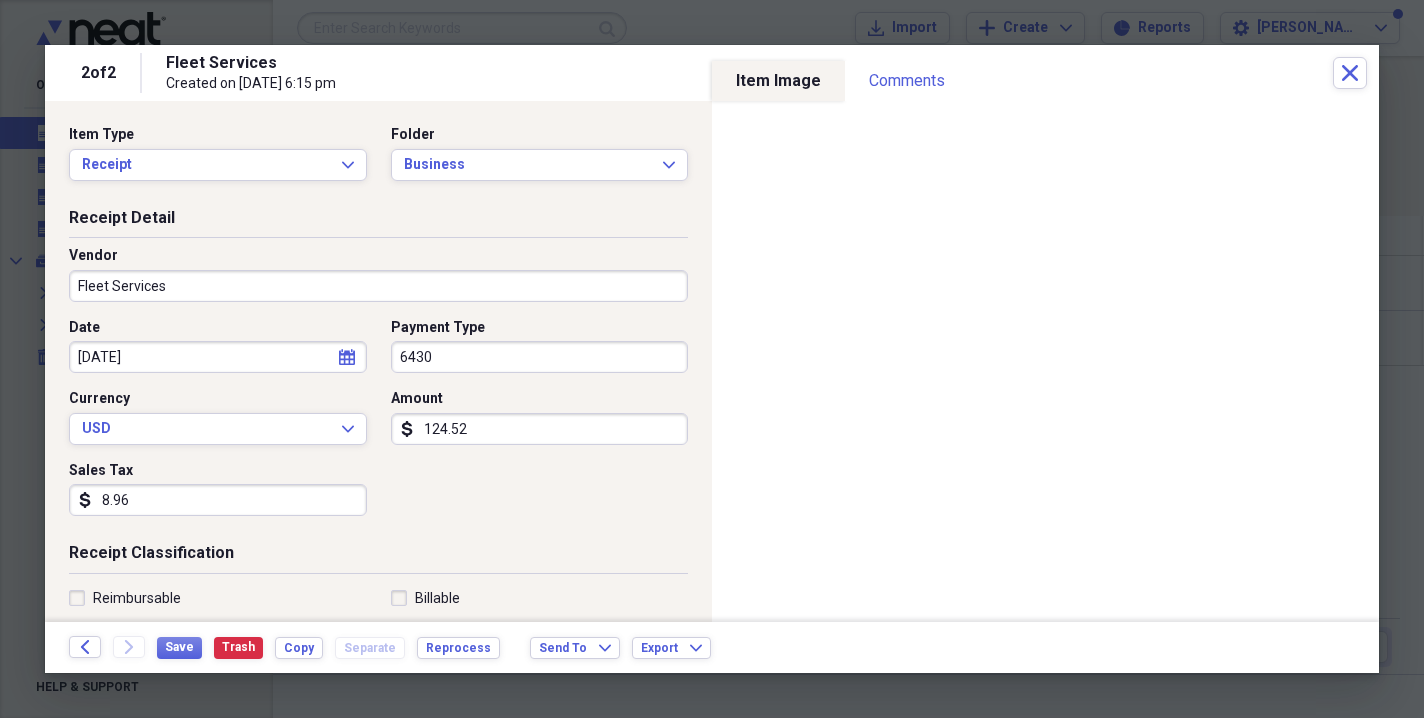 click on "Payment Type" at bounding box center (438, 328) 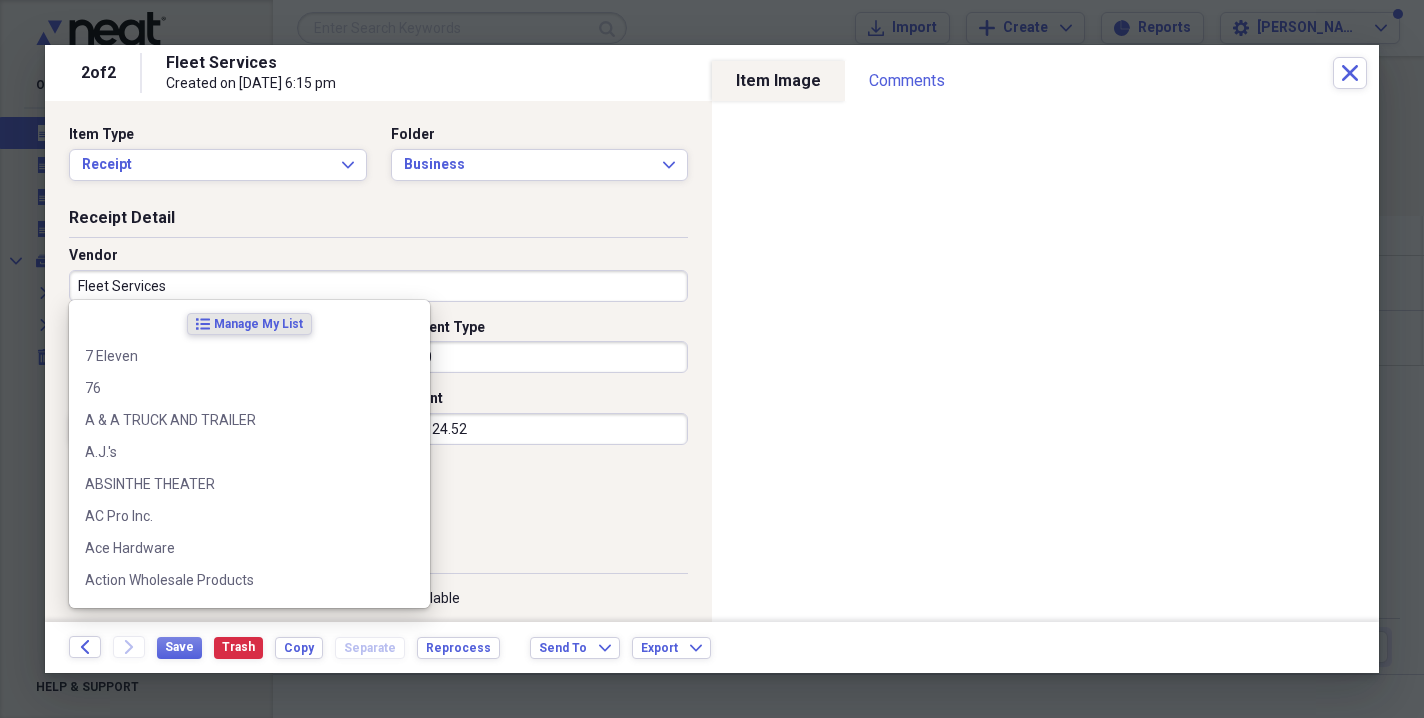 click on "Fleet Services" at bounding box center [378, 286] 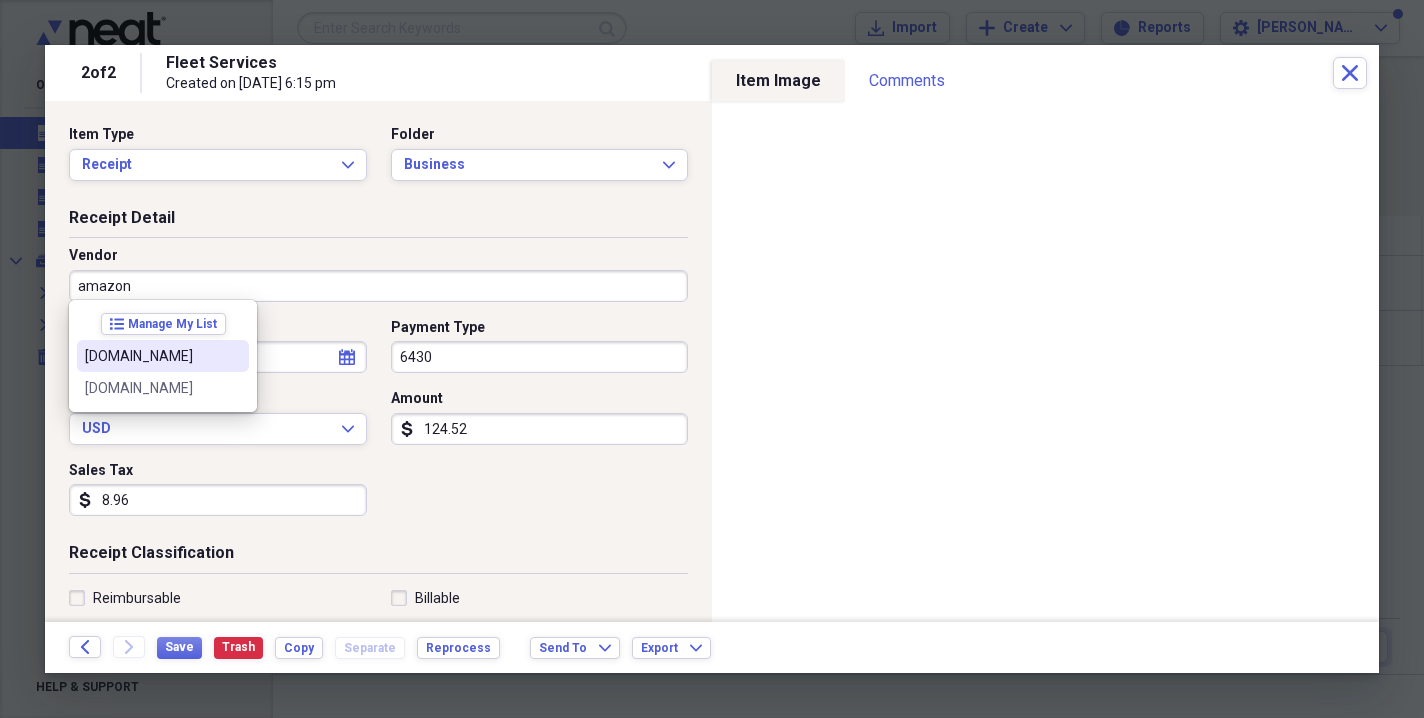 click on "[DOMAIN_NAME]" at bounding box center [151, 356] 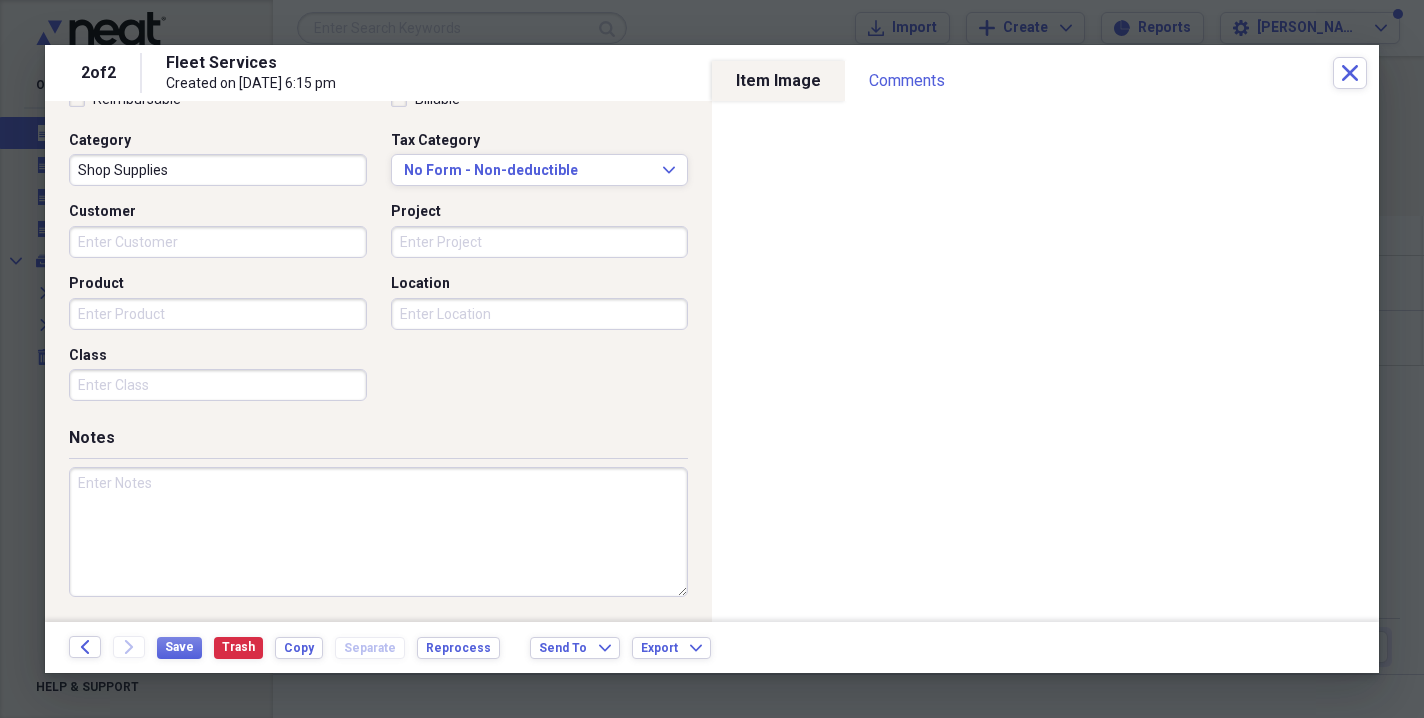 scroll, scrollTop: 493, scrollLeft: 0, axis: vertical 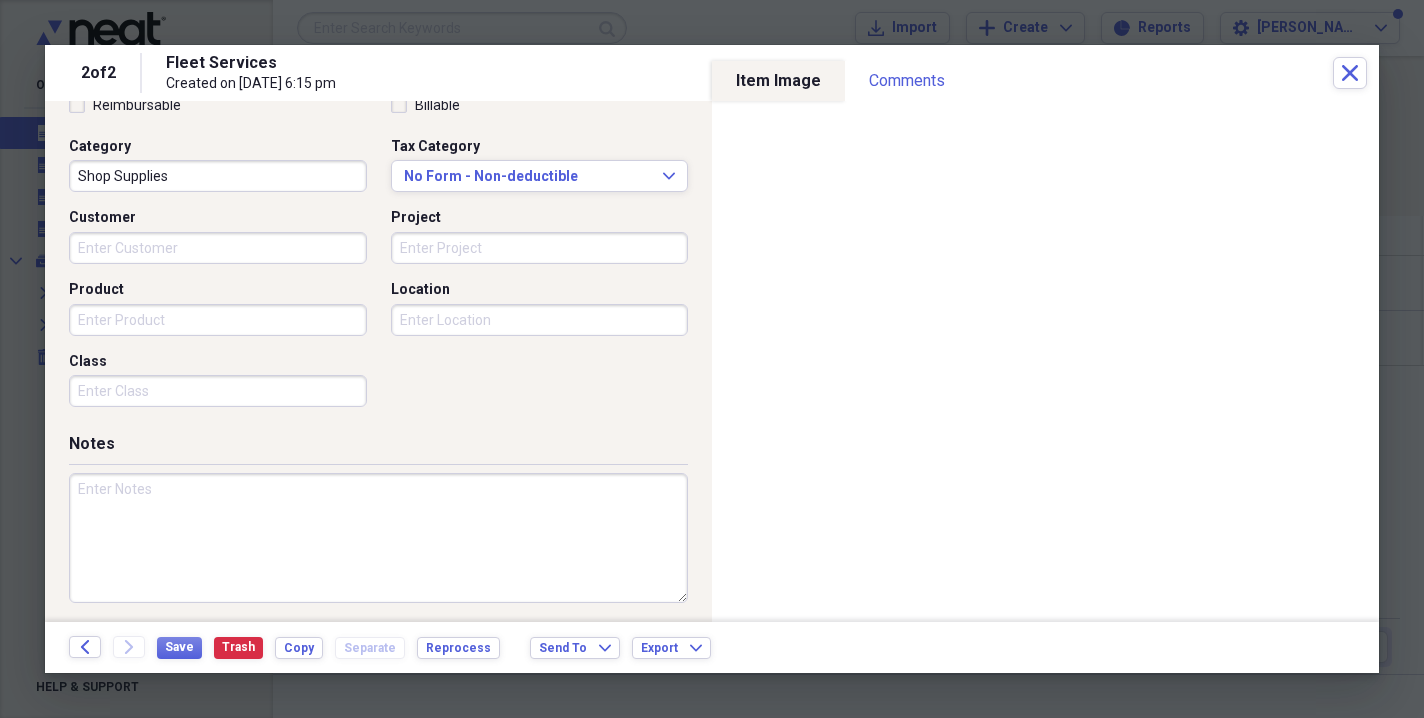 click on "Class" at bounding box center [218, 391] 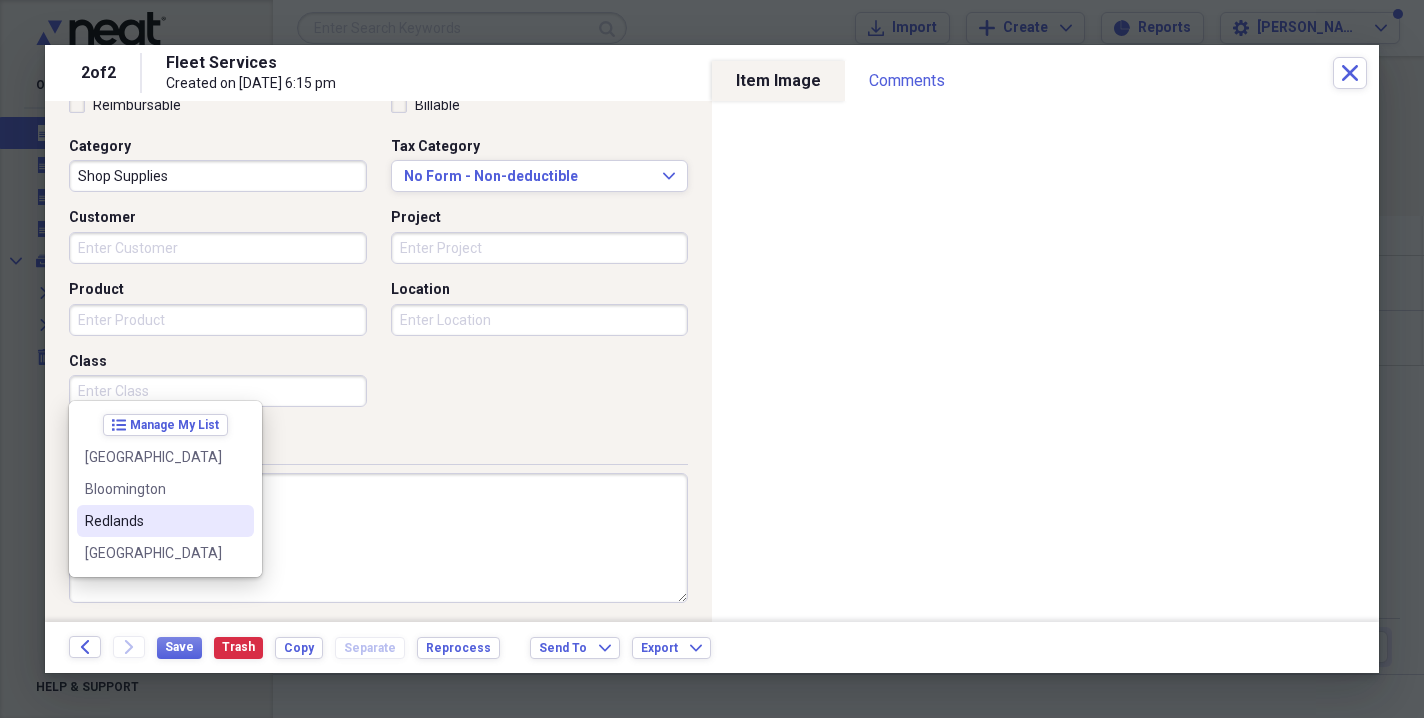 click on "Redlands" at bounding box center (153, 521) 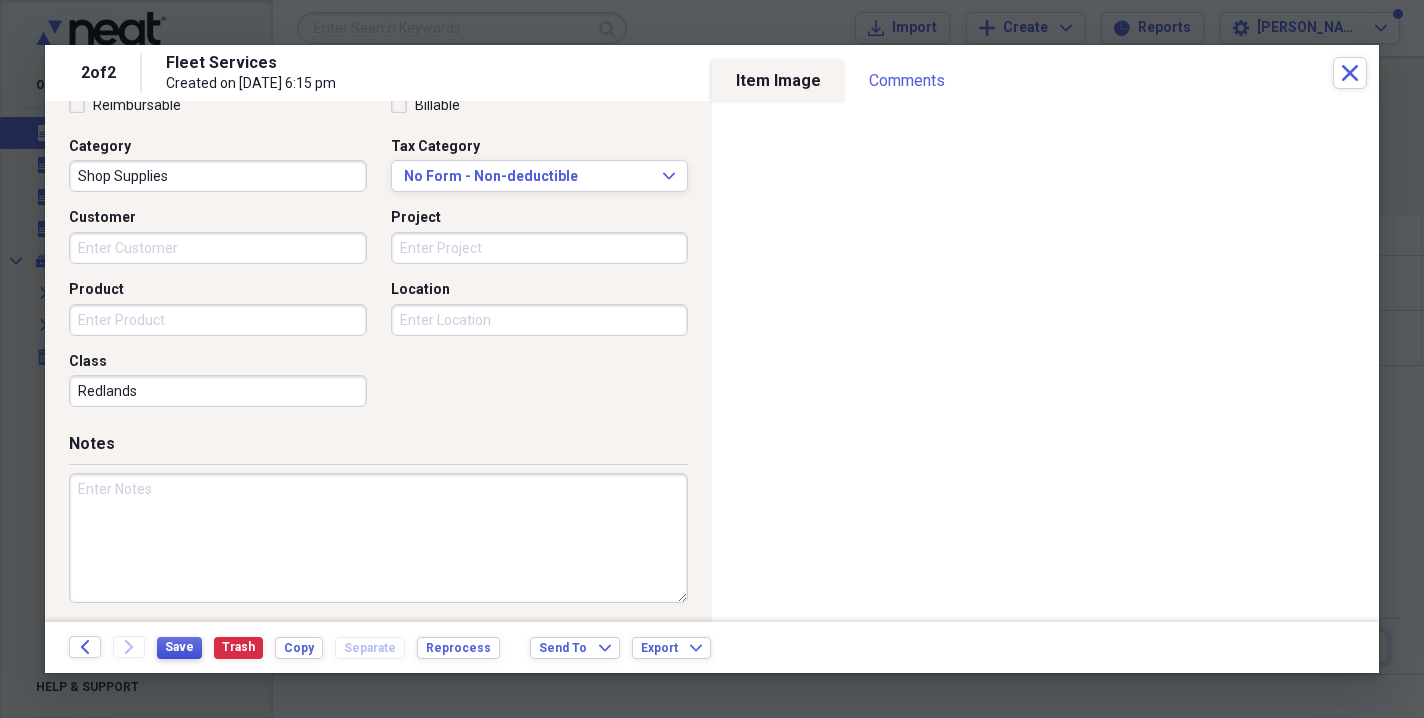 click on "Save" at bounding box center [179, 647] 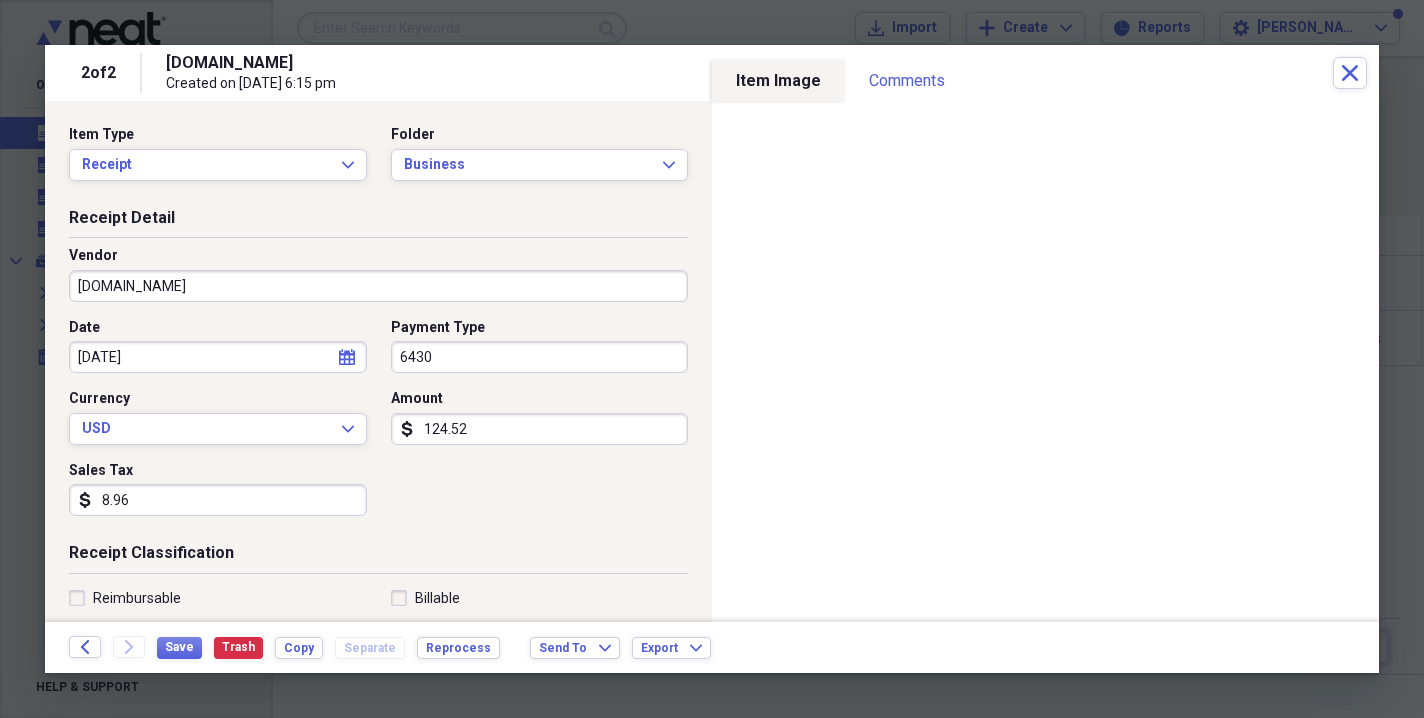 scroll, scrollTop: 0, scrollLeft: 0, axis: both 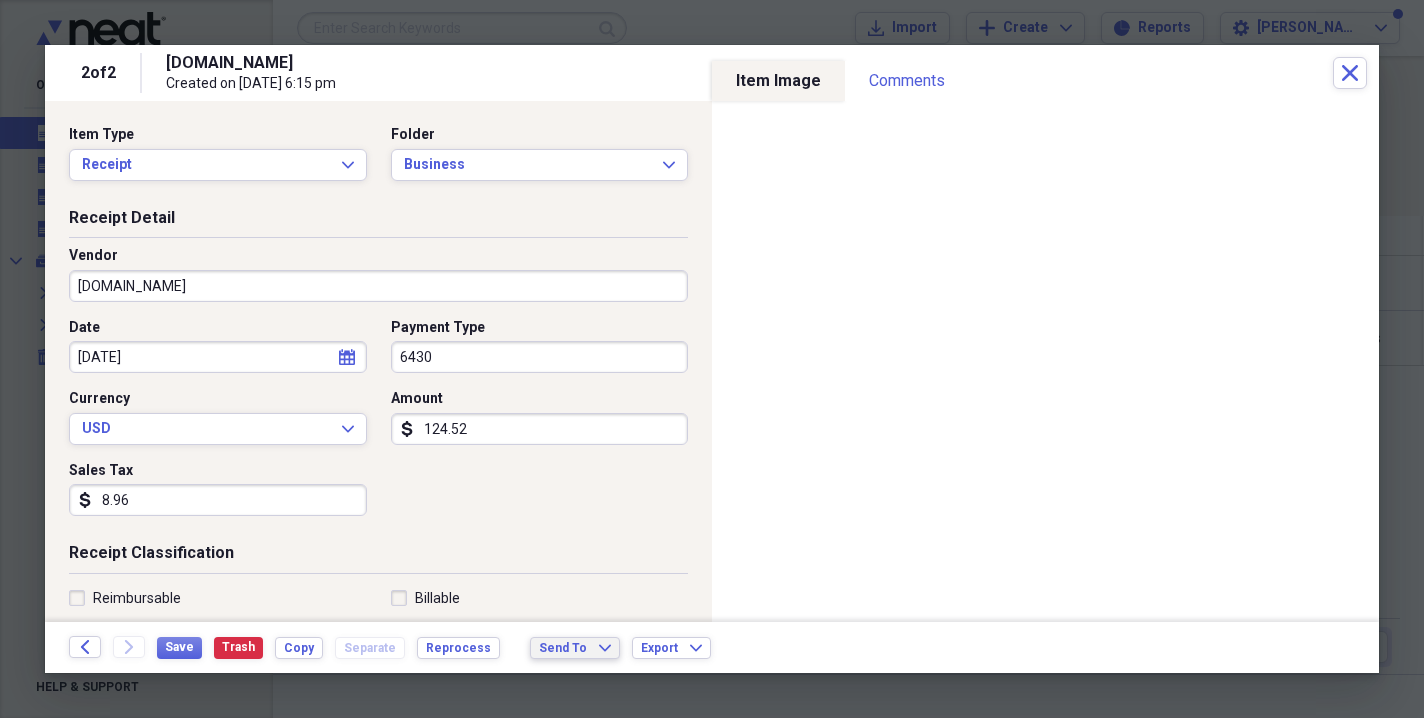 click on "Send To" at bounding box center [563, 648] 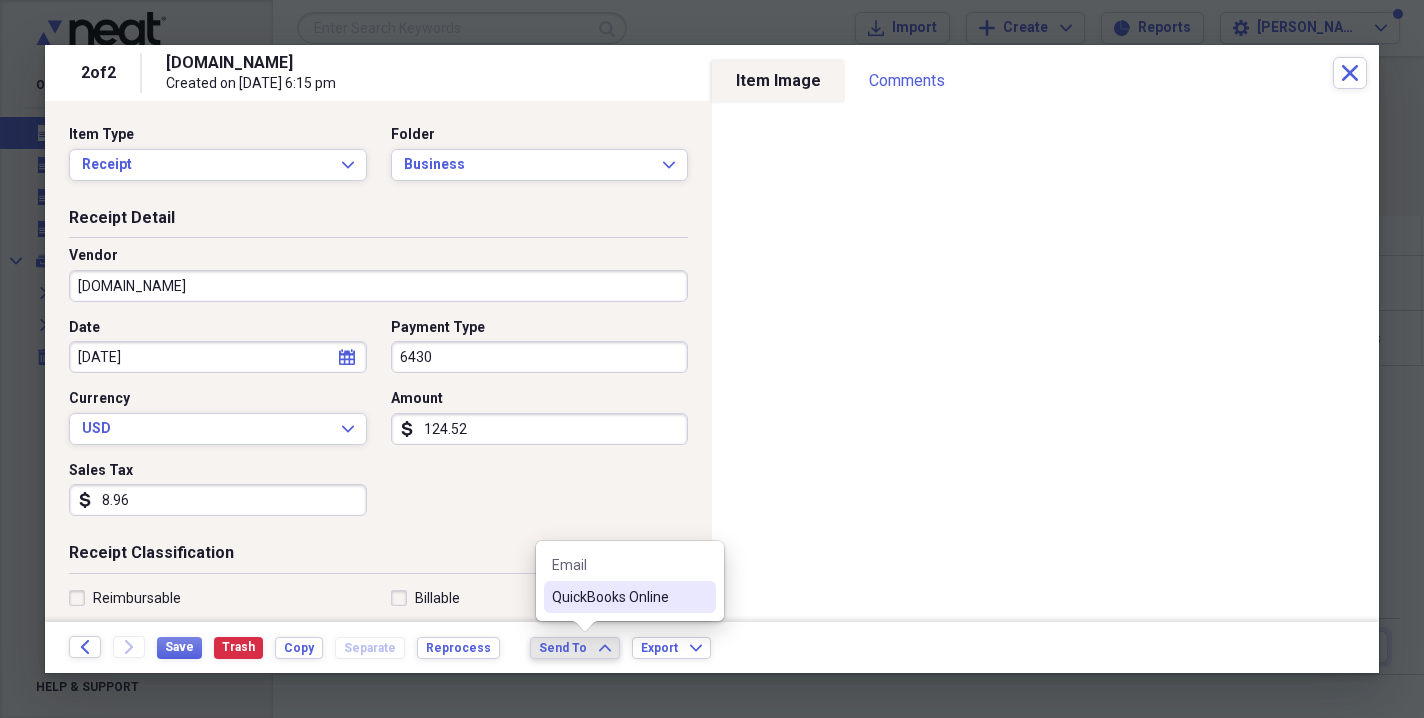 click on "QuickBooks Online" at bounding box center (618, 597) 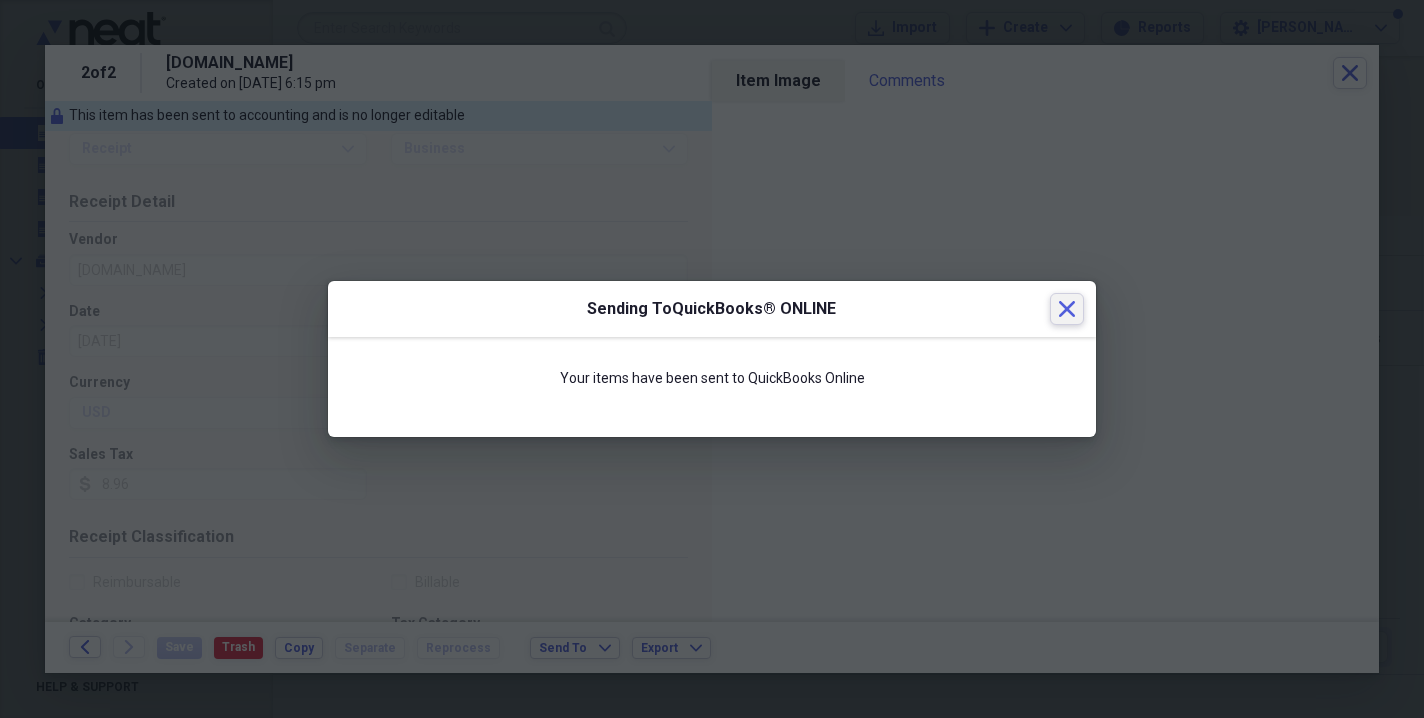 click 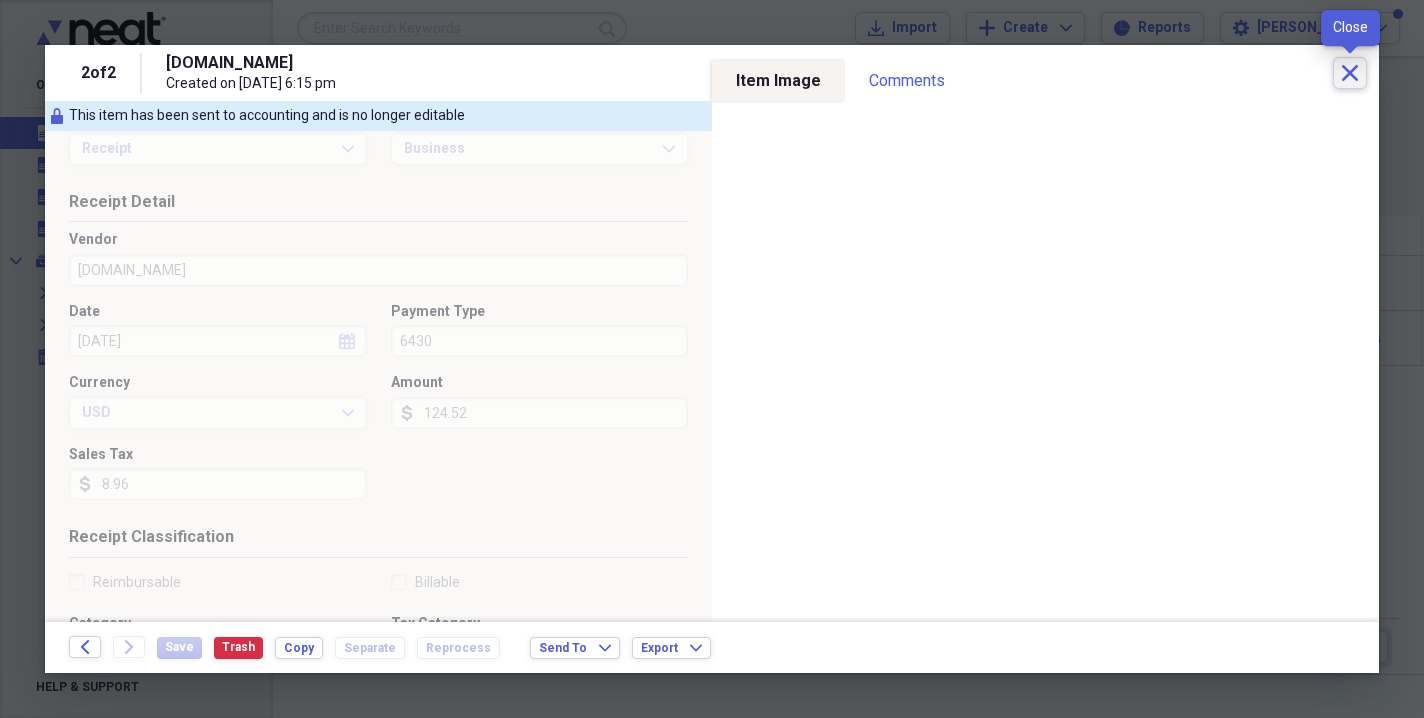 click on "Close" 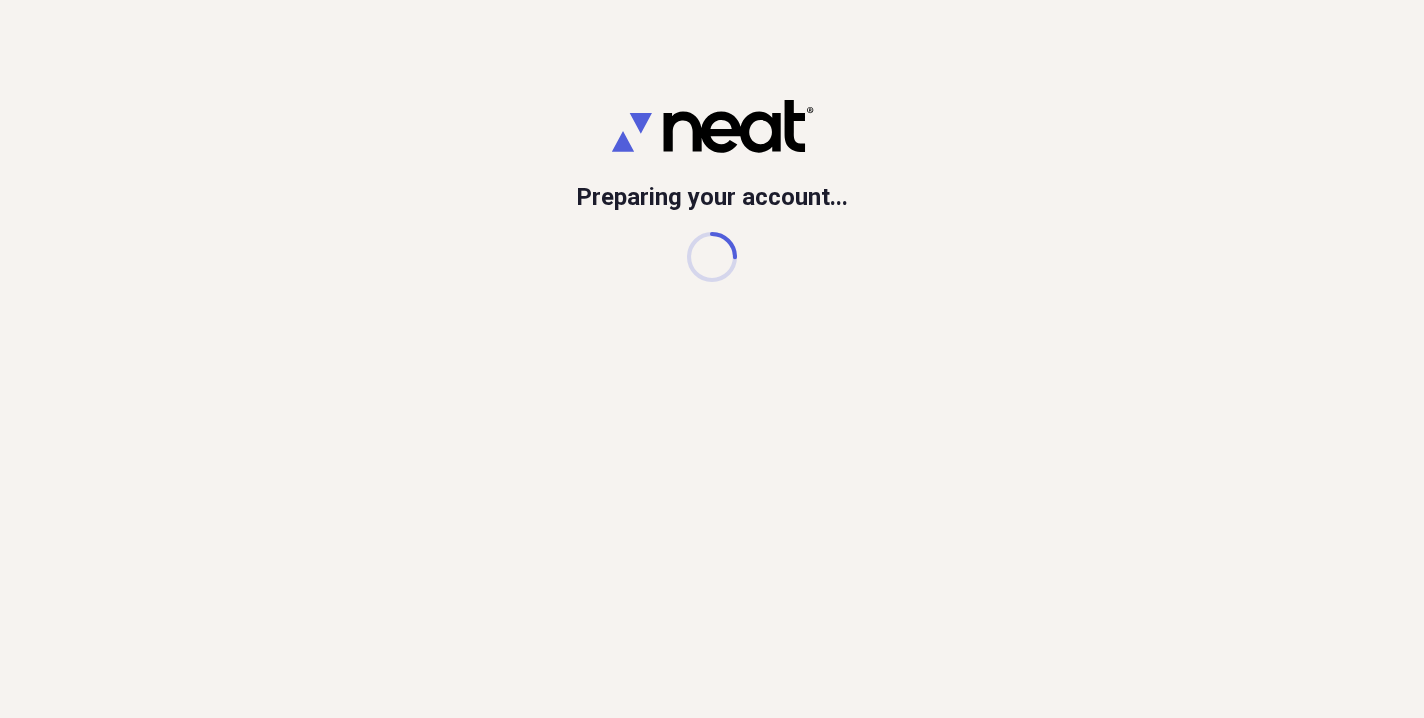 scroll, scrollTop: 0, scrollLeft: 0, axis: both 